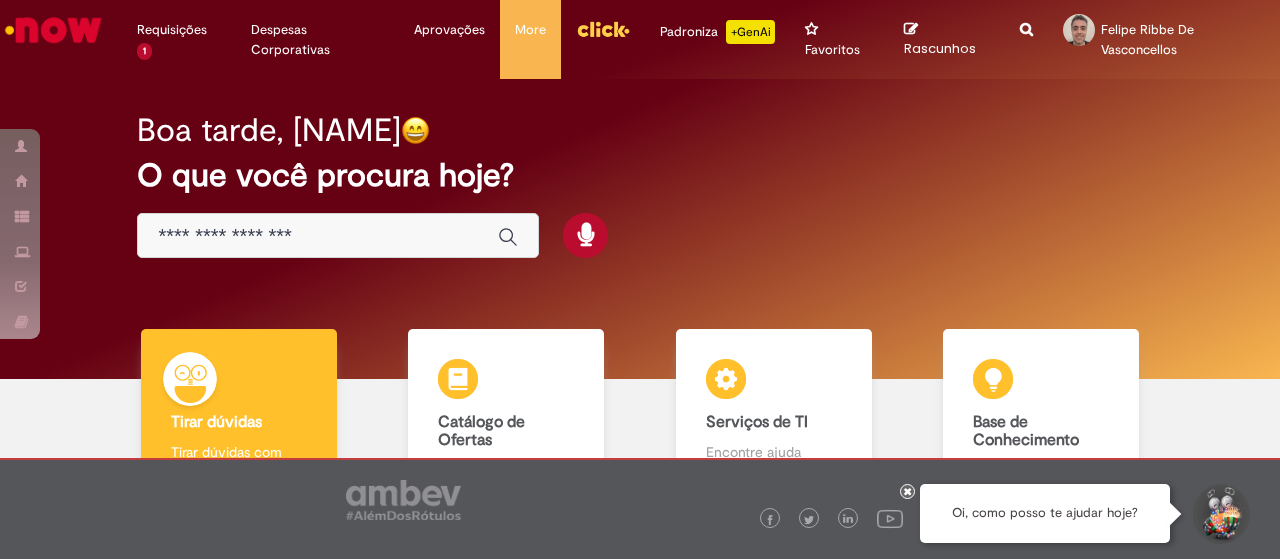 scroll, scrollTop: 0, scrollLeft: 0, axis: both 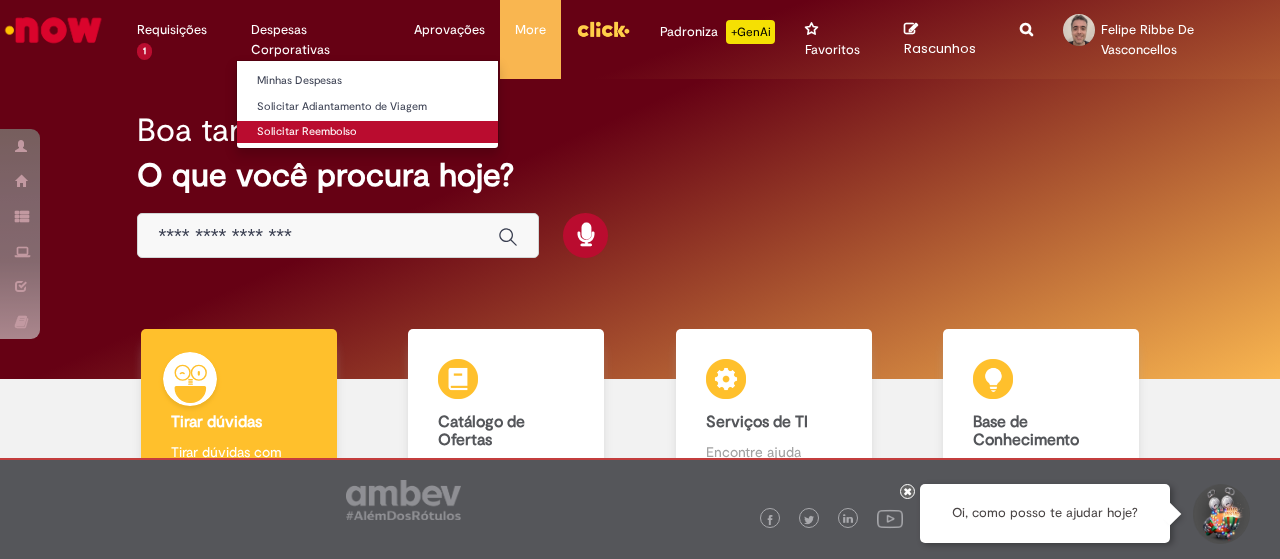 click on "Solicitar Reembolso" at bounding box center (367, 132) 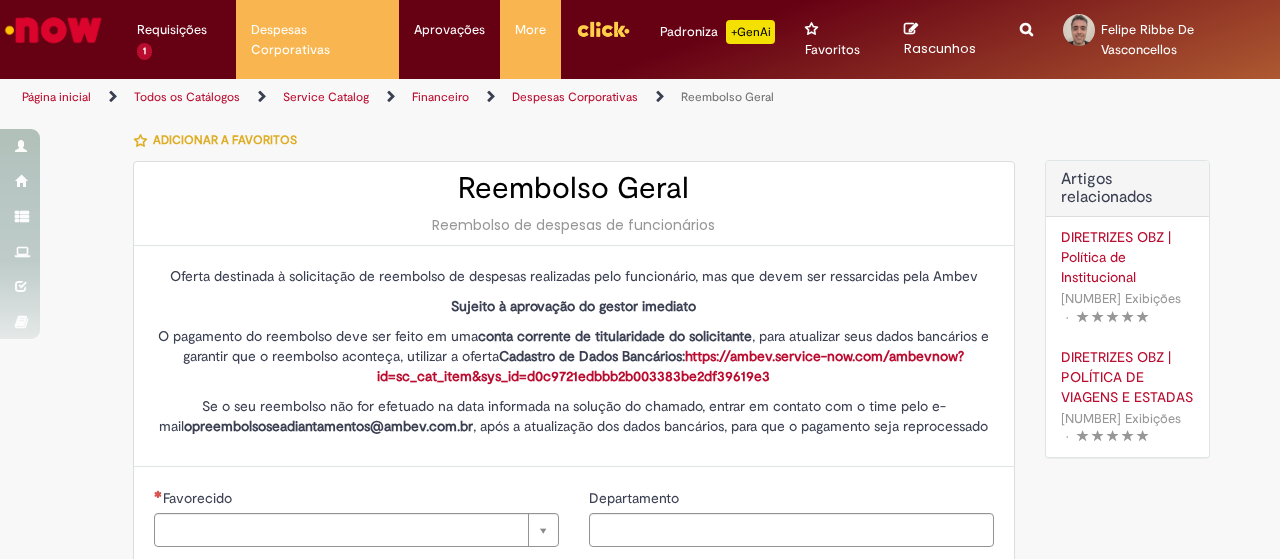 type on "********" 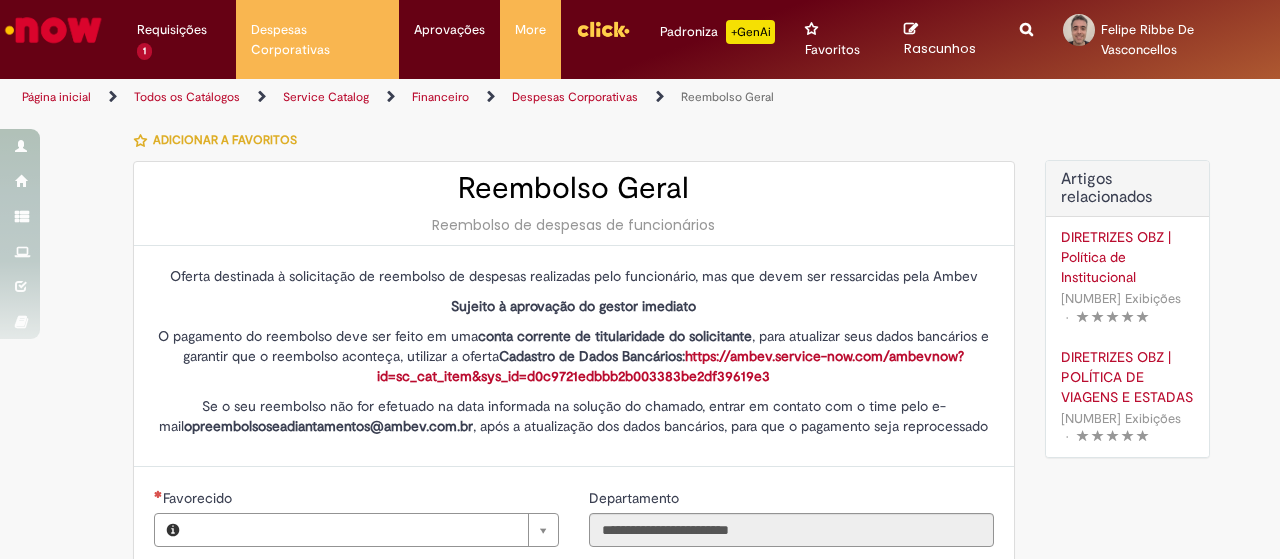 type on "**********" 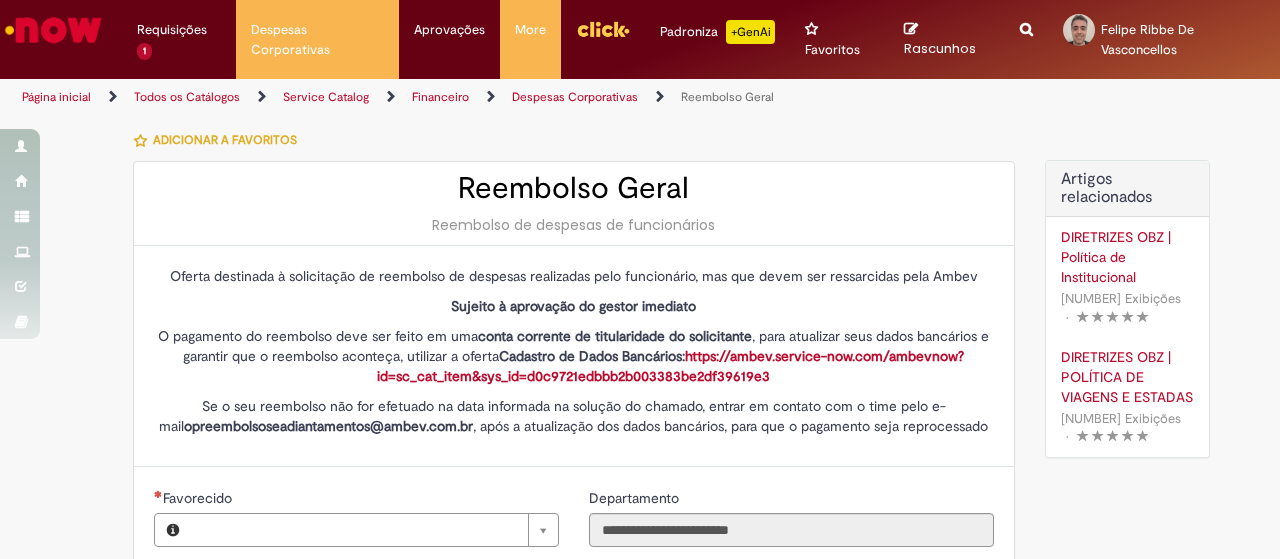 type on "**********" 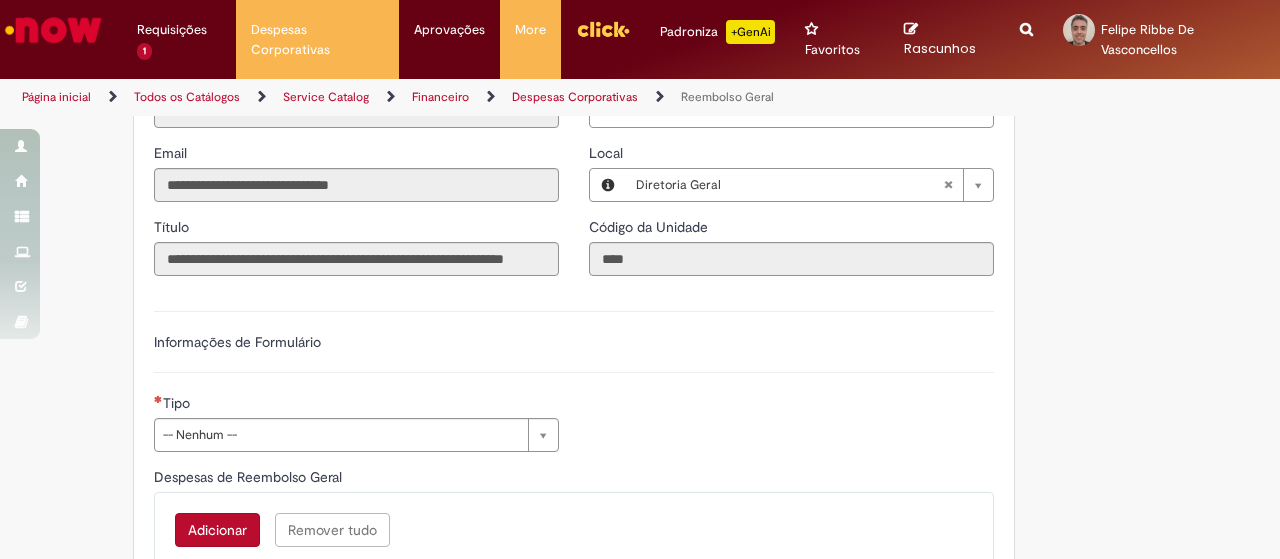 scroll, scrollTop: 500, scrollLeft: 0, axis: vertical 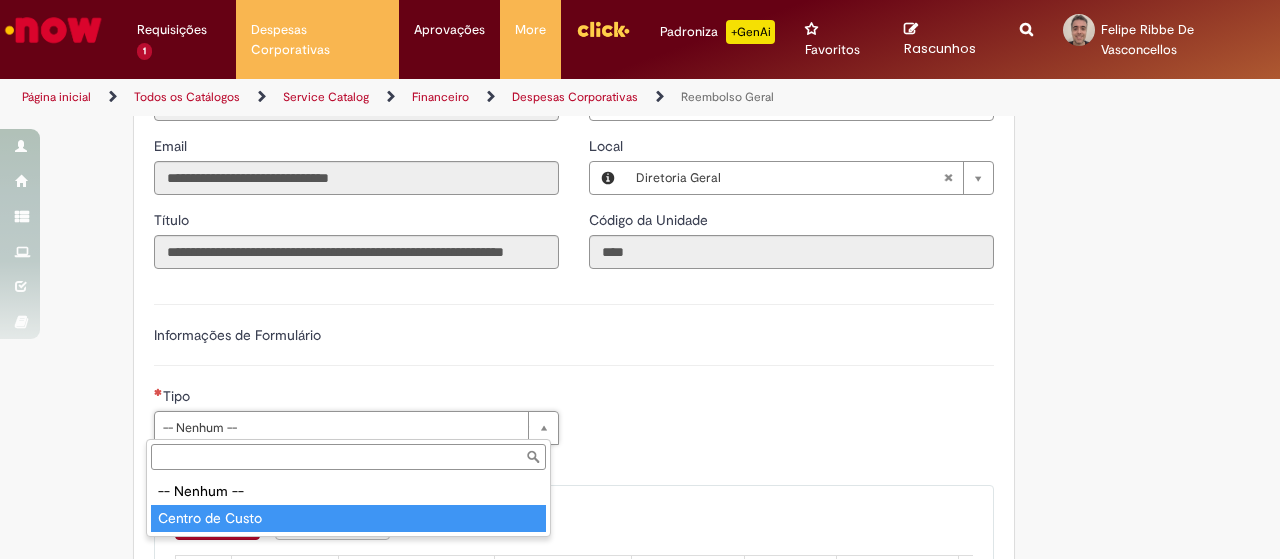 type on "**********" 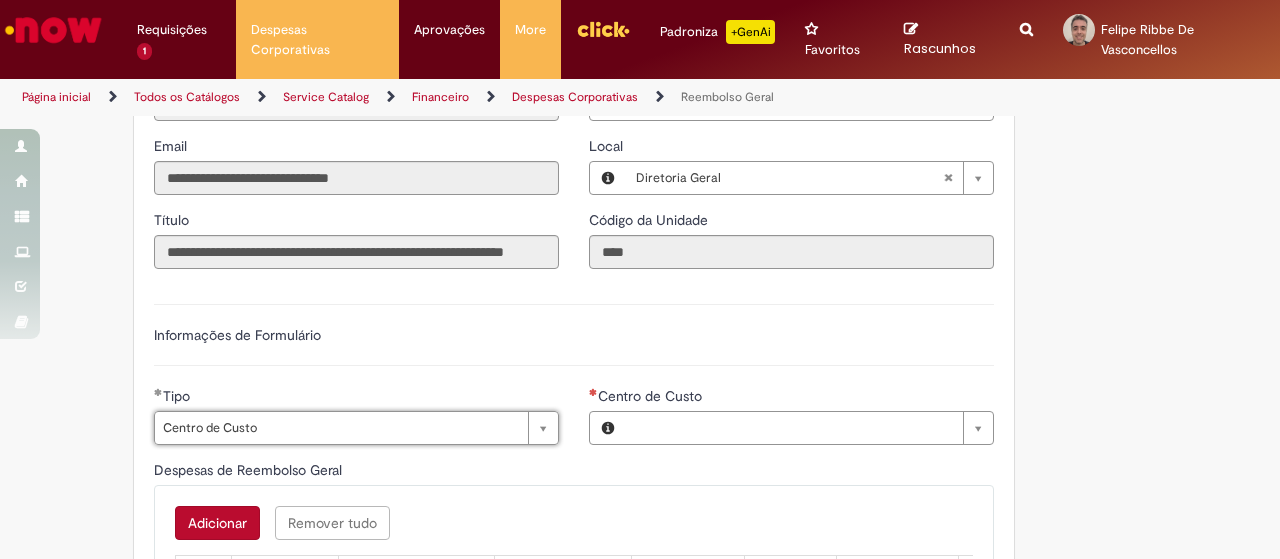 type on "**********" 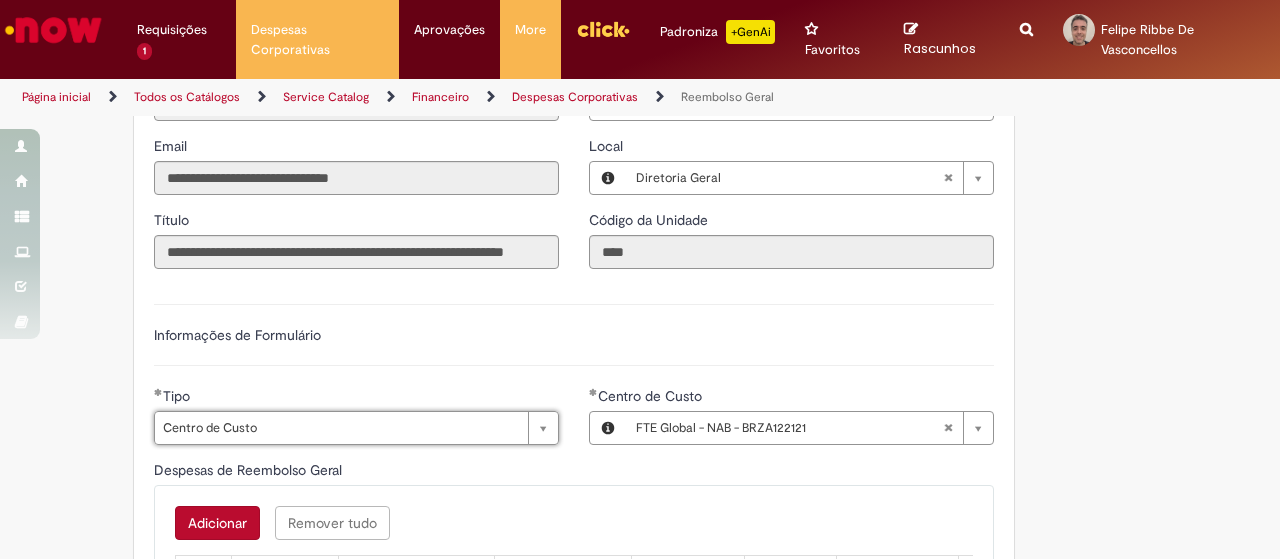 click on "Adicionar a Favoritos
Reembolso Geral
Reembolso de despesas de funcionários
Oferta destinada à solicitação de reembolso de despesas realizadas pelo funcionário, mas que devem ser ressarcidas pela Ambev
Sujeito à aprovação do gestor imediato
O pagamento do reembolso deve ser feito em uma  conta corrente de titularidade do solicitante , para atualizar seus dados bancários e garantir que o reembolso aconteça, utilizar a oferta  Cadastro de Dados Bancários:  https://ambev.service-now.com/ambevnow?id=sc_cat_item&sys_id=d0c9721edbbb2b003383be2df39619e3
Se o seu reembolso não for efetuado na data informada na solução do chamado, entrar em contato com o time pelo e-mail  opreembolsoseadiantamentos@ambev.com.br , após a atualização dos dados bancários, para que o pagamento seja reprocessado
sap a integrar *** Country Code **" at bounding box center [640, 308] 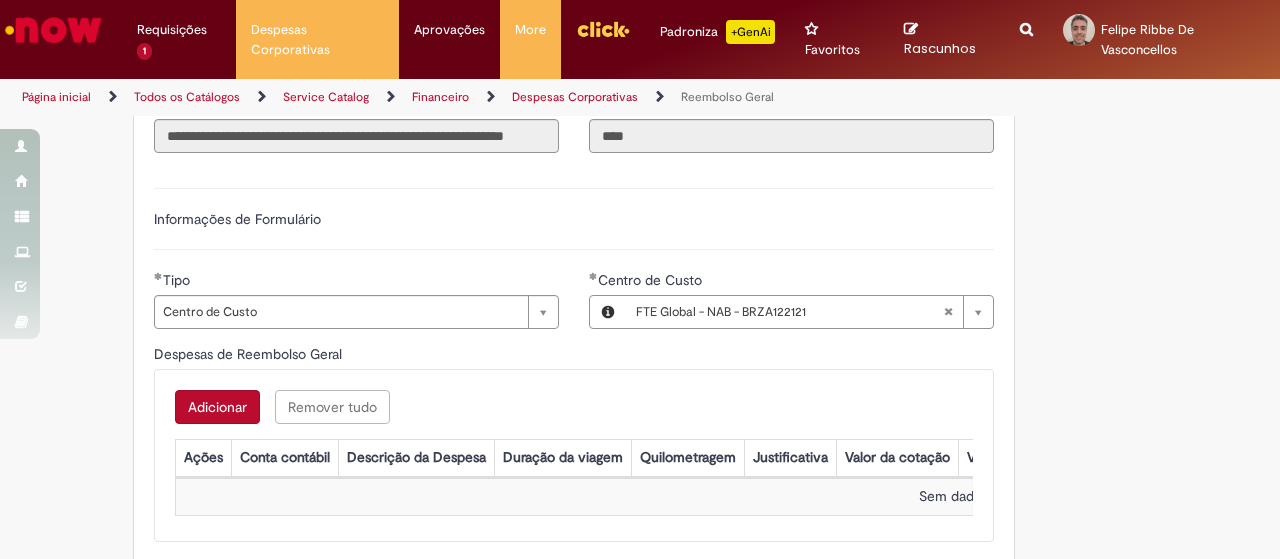 scroll, scrollTop: 700, scrollLeft: 0, axis: vertical 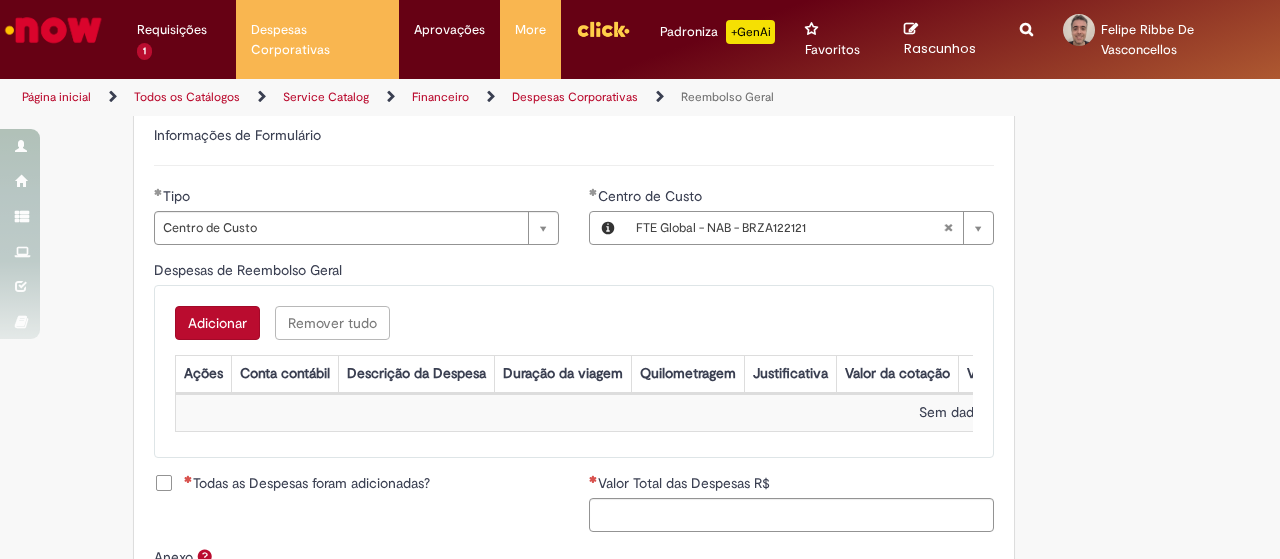 type 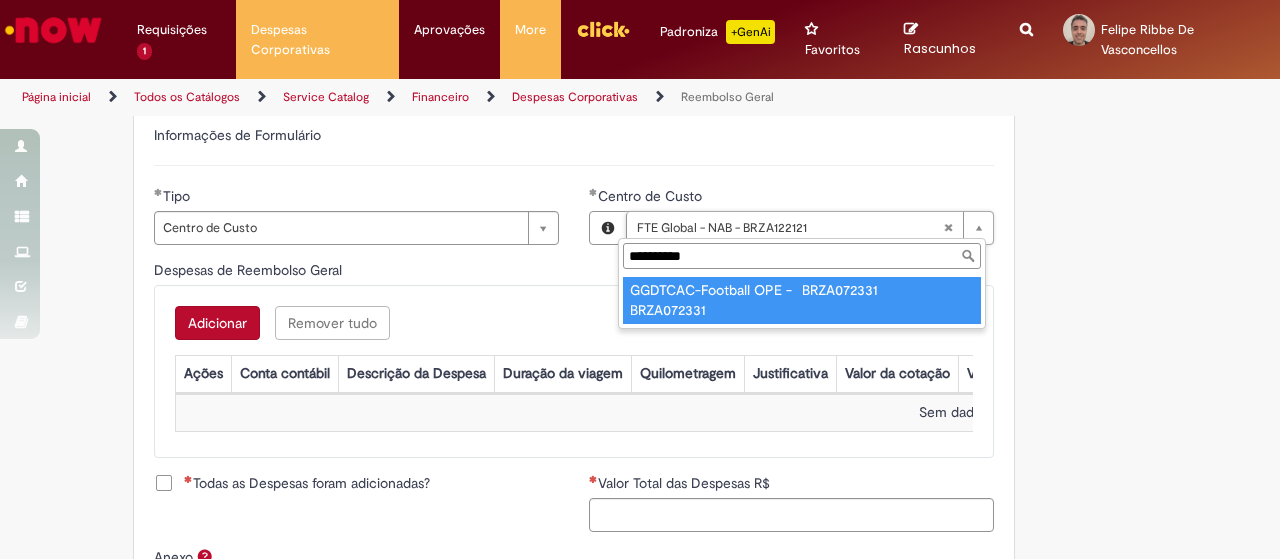 type on "**********" 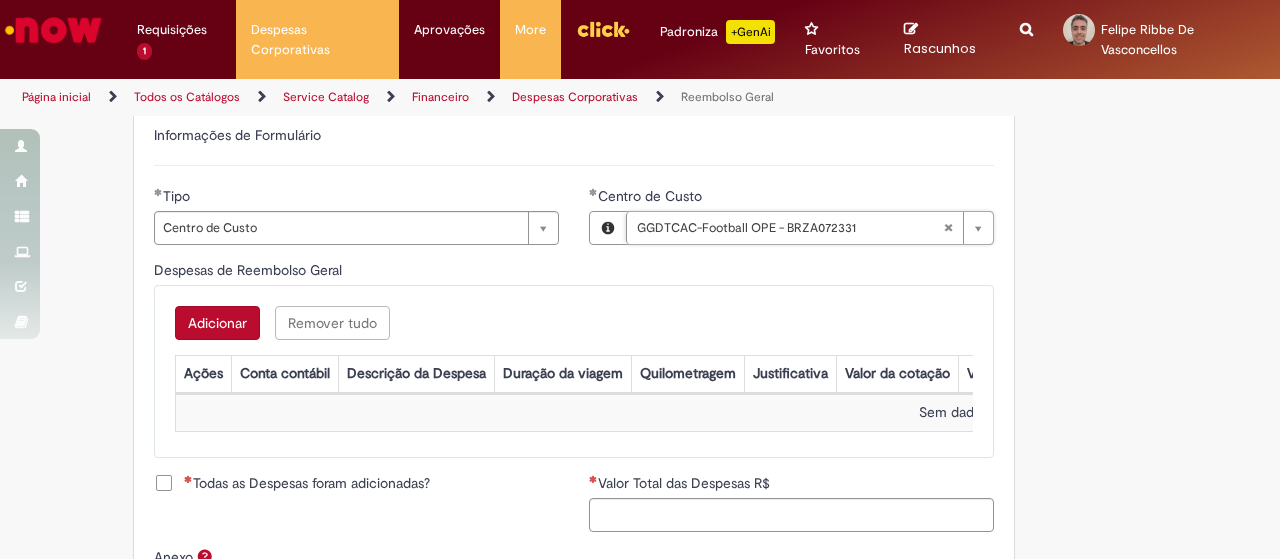 scroll, scrollTop: 0, scrollLeft: 192, axis: horizontal 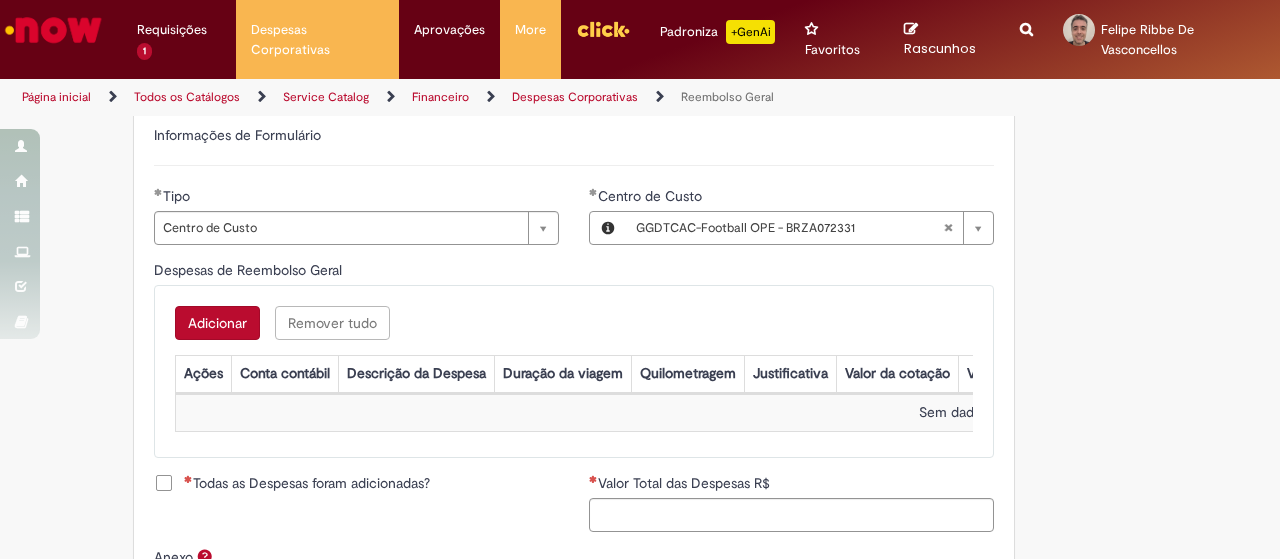 click on "Adicionar a Favoritos
Reembolso Geral
Reembolso de despesas de funcionários
Oferta destinada à solicitação de reembolso de despesas realizadas pelo funcionário, mas que devem ser ressarcidas pela Ambev
Sujeito à aprovação do gestor imediato
O pagamento do reembolso deve ser feito em uma  conta corrente de titularidade do solicitante , para atualizar seus dados bancários e garantir que o reembolso aconteça, utilizar a oferta  Cadastro de Dados Bancários:  https://ambev.service-now.com/ambevnow?id=sc_cat_item&sys_id=d0c9721edbbb2b003383be2df39619e3
Se o seu reembolso não for efetuado na data informada na solução do chamado, entrar em contato com o time pelo e-mail  opreembolsoseadiantamentos@ambev.com.br , após a atualização dos dados bancários, para que o pagamento seja reprocessado
sap a integrar *** Country Code **" at bounding box center (640, 108) 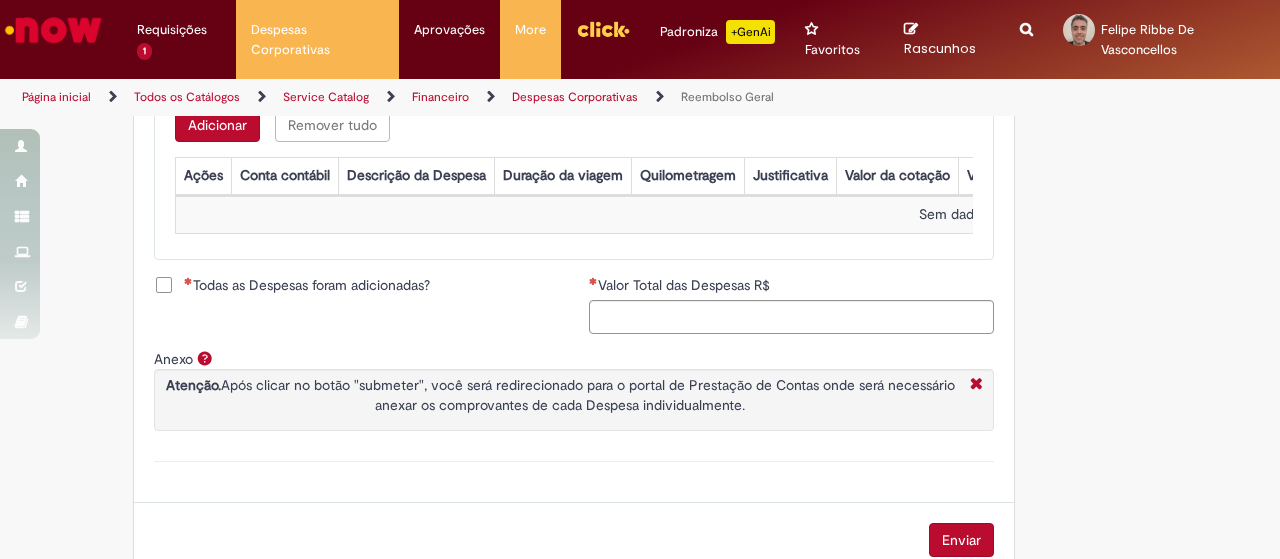scroll, scrollTop: 900, scrollLeft: 0, axis: vertical 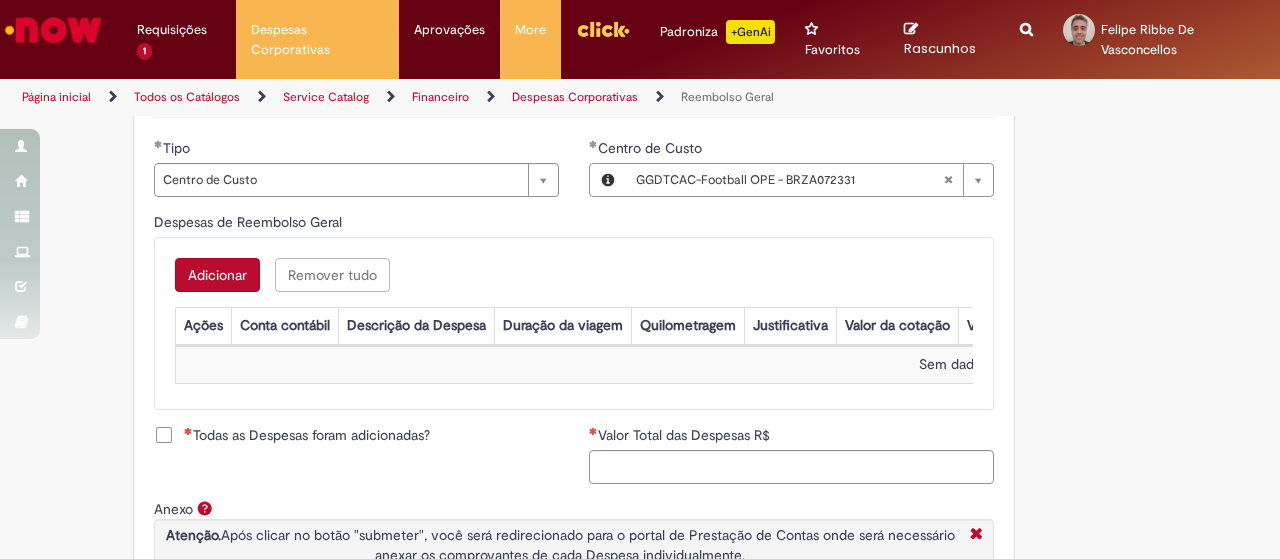 click on "Adicionar" at bounding box center (217, 275) 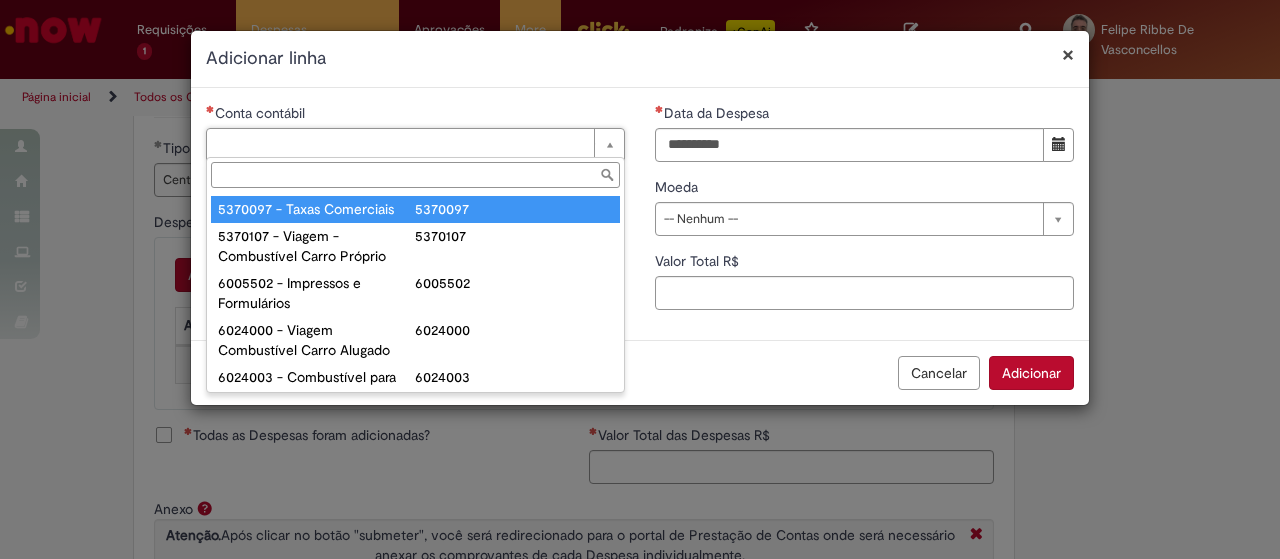 type on "**********" 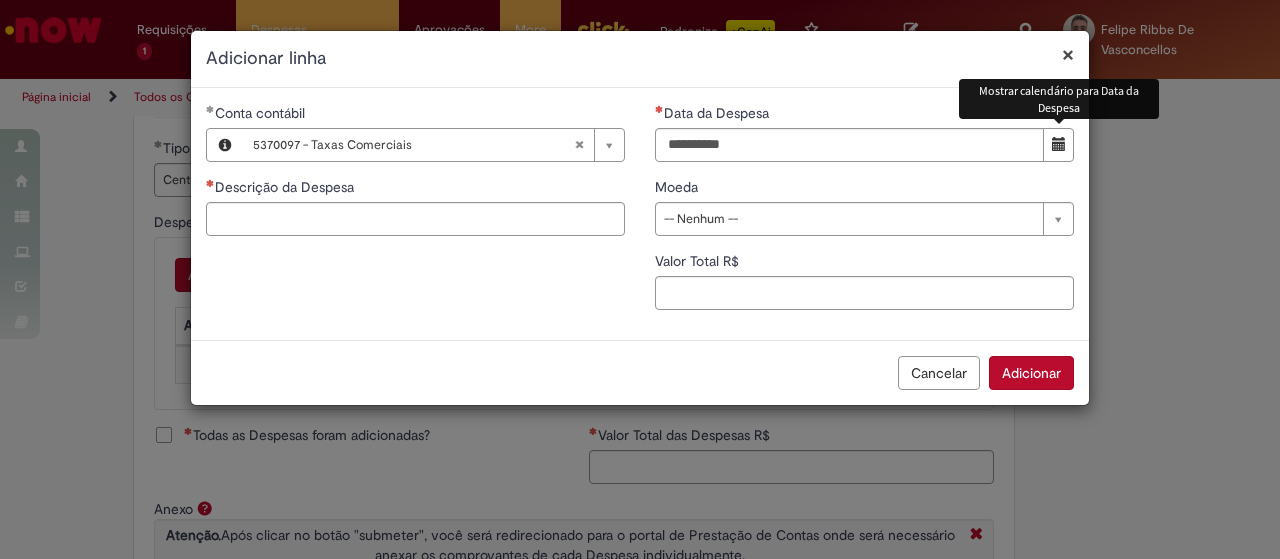 click at bounding box center [1058, 145] 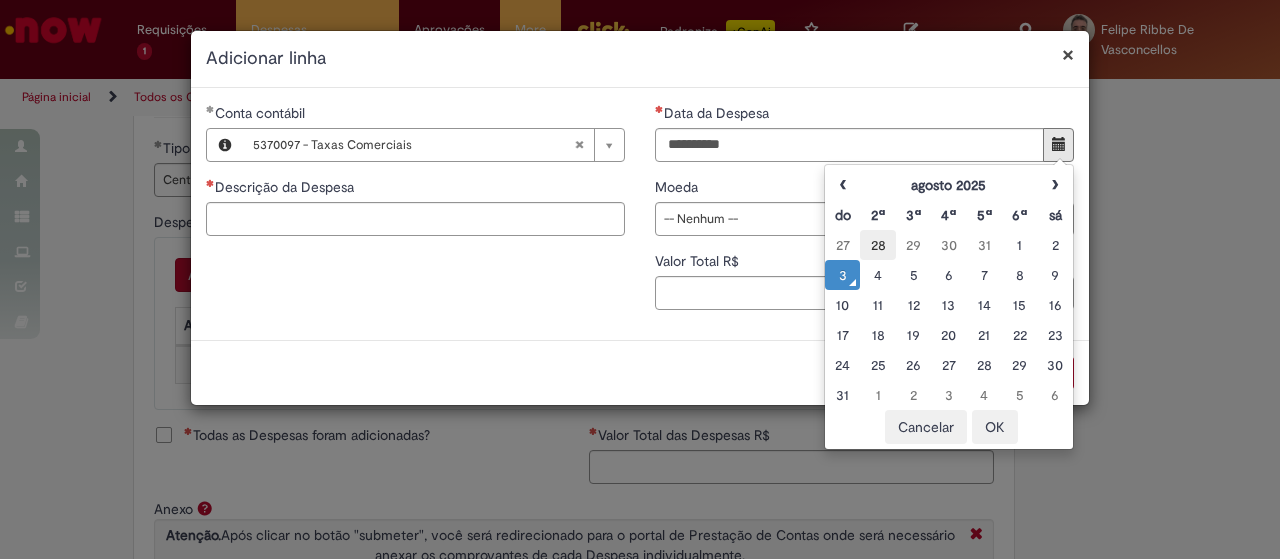 click on "28" at bounding box center (877, 245) 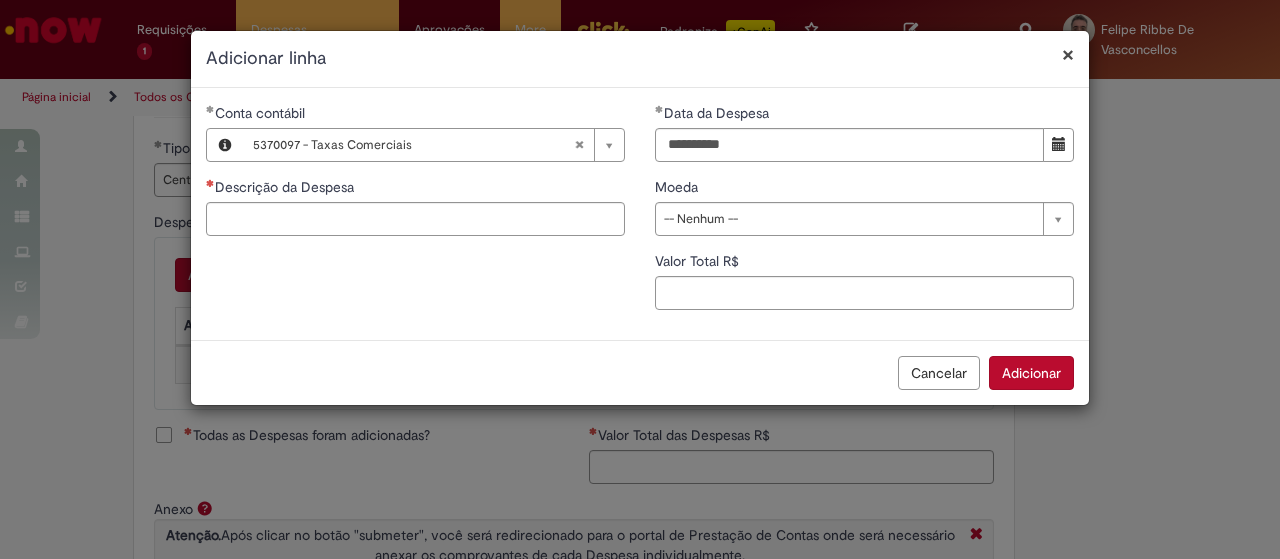 click on "**********" at bounding box center [640, 214] 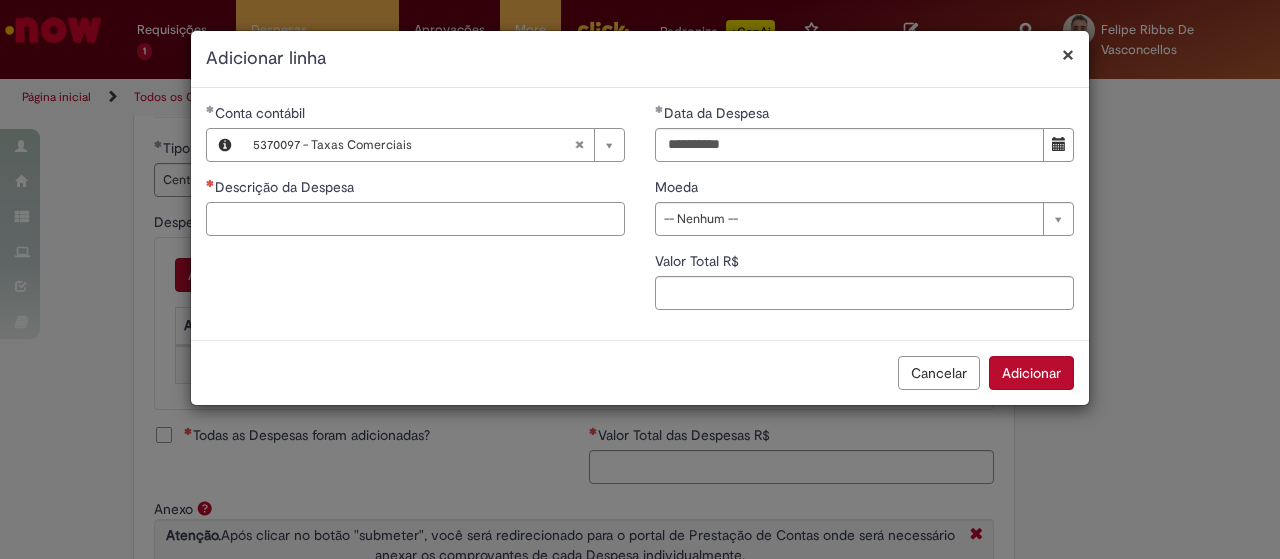 click on "Descrição da Despesa" at bounding box center (415, 219) 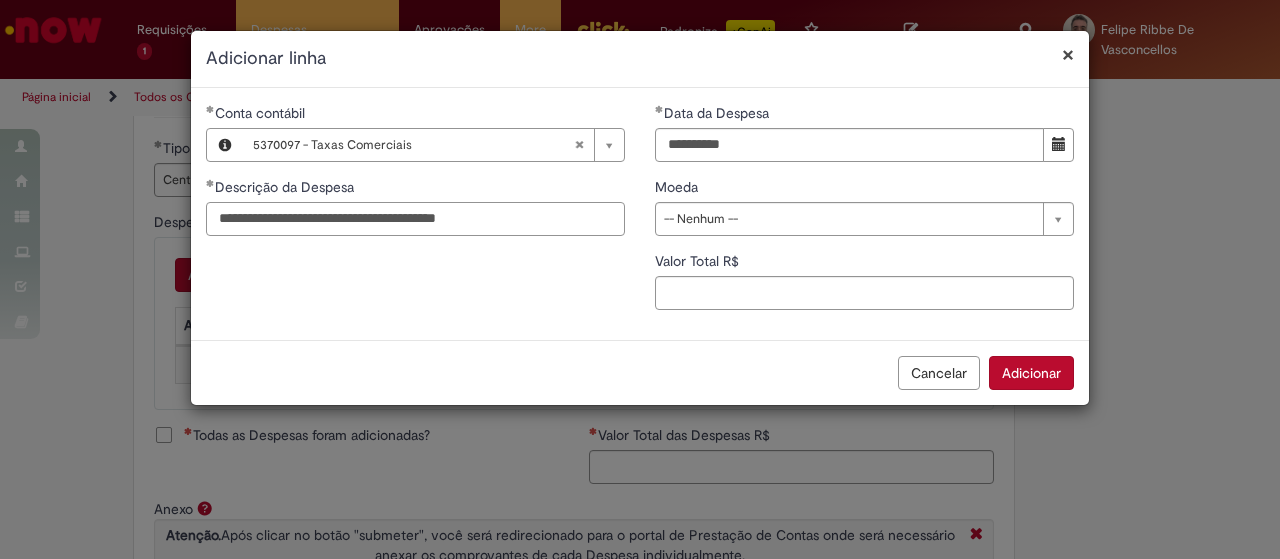 type on "**********" 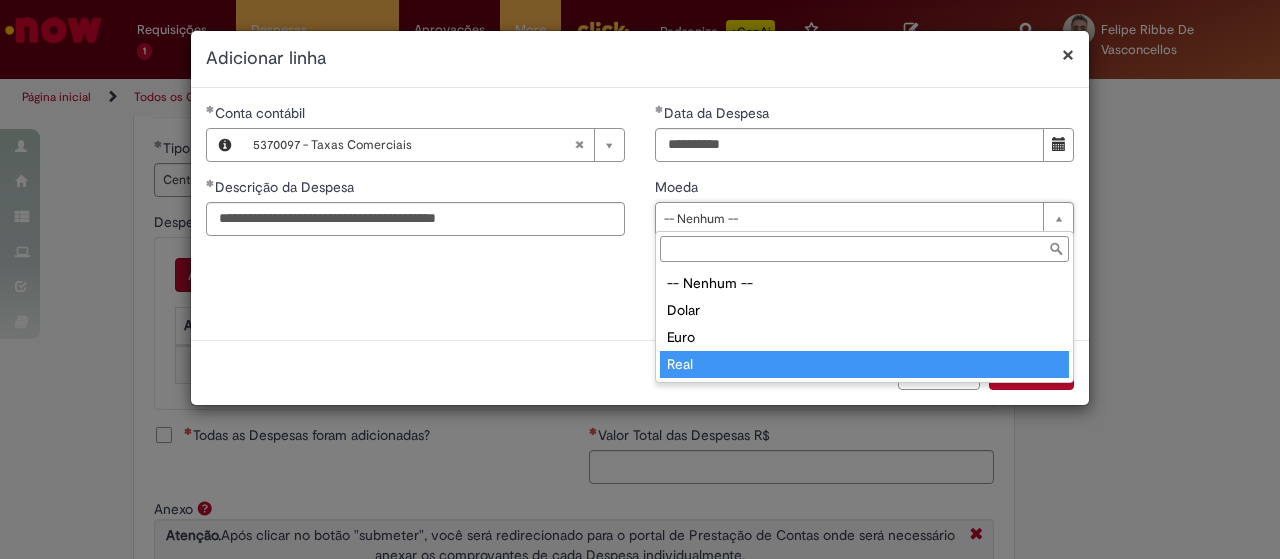 type on "****" 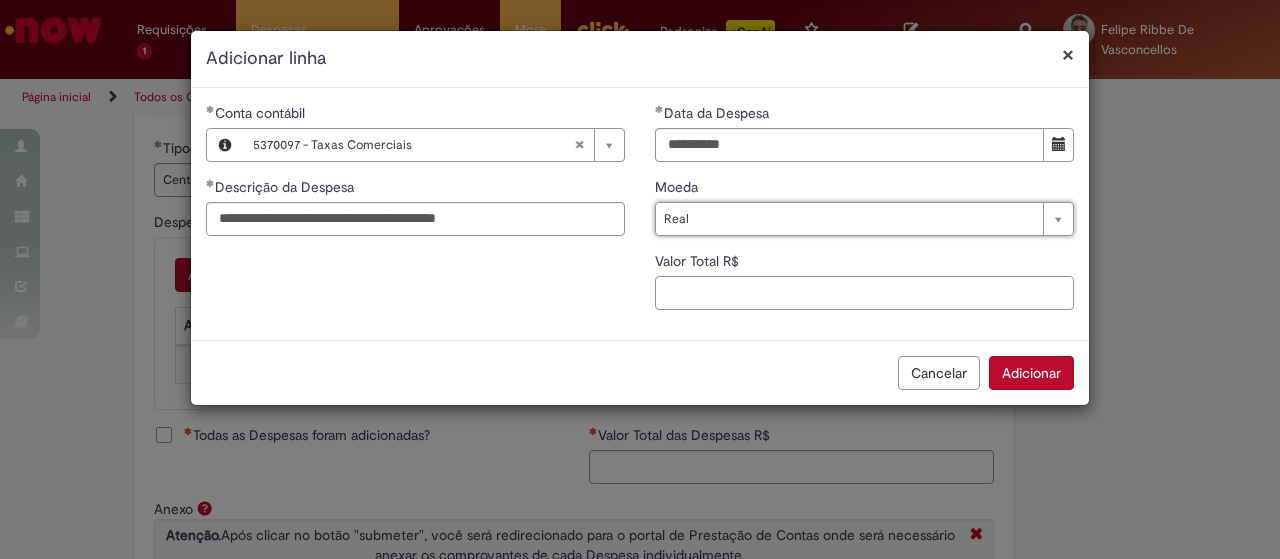 click on "Valor Total R$" at bounding box center [864, 293] 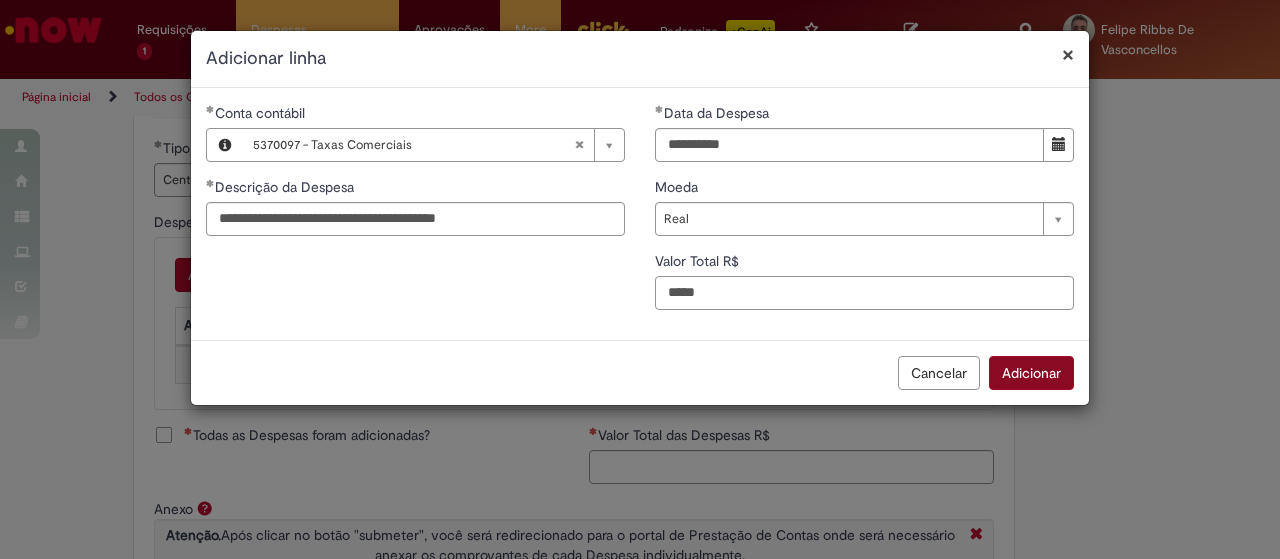 type on "*****" 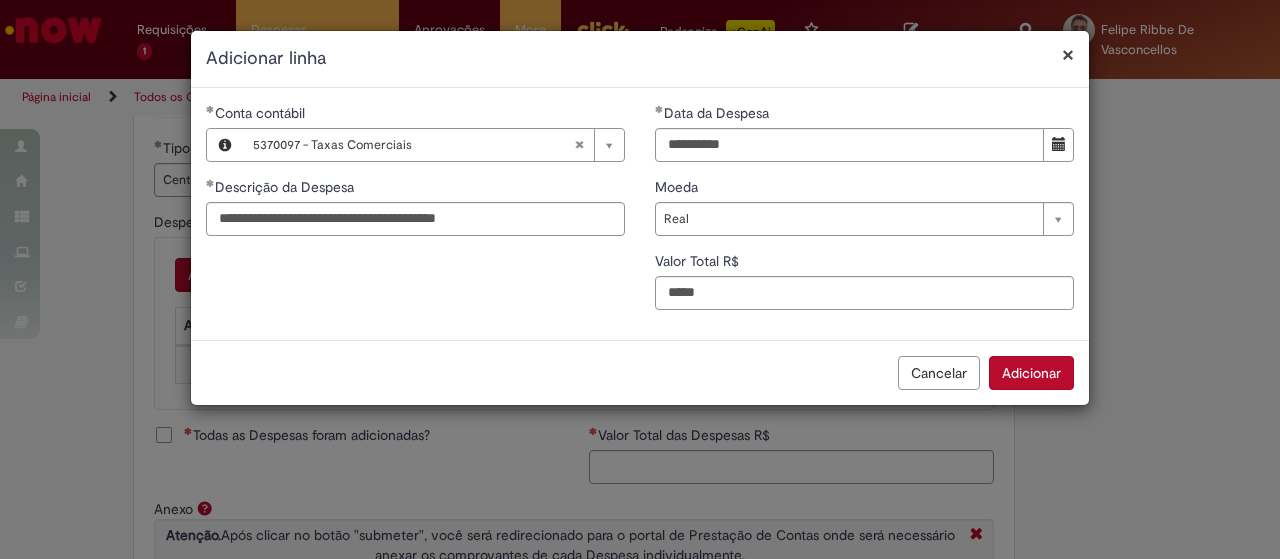 click on "Adicionar" at bounding box center [1031, 373] 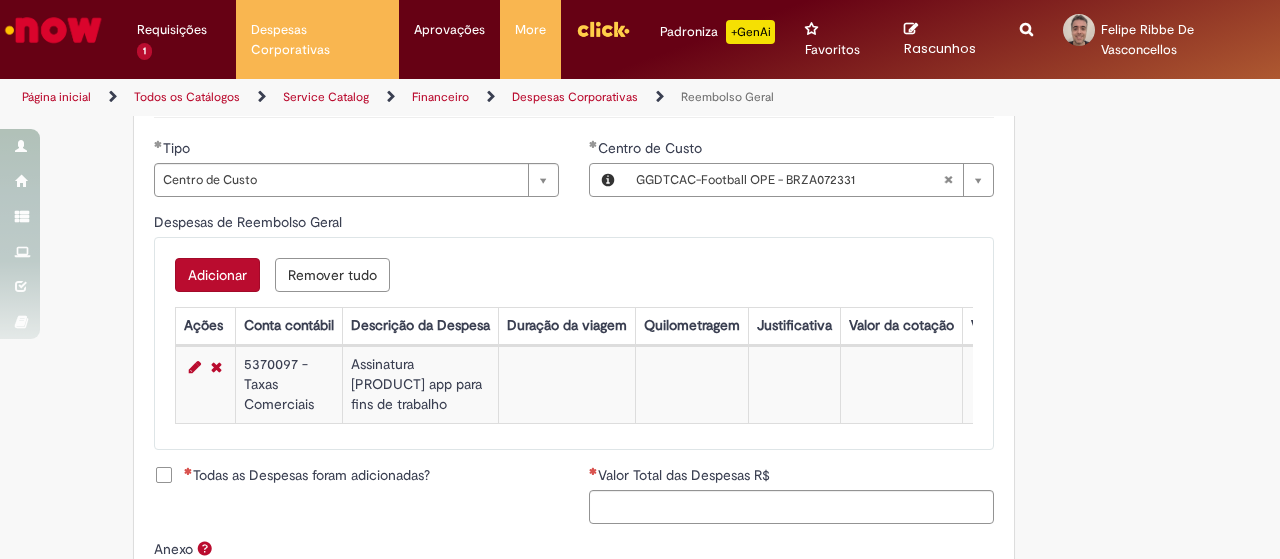 click on "Adicionar" at bounding box center [217, 275] 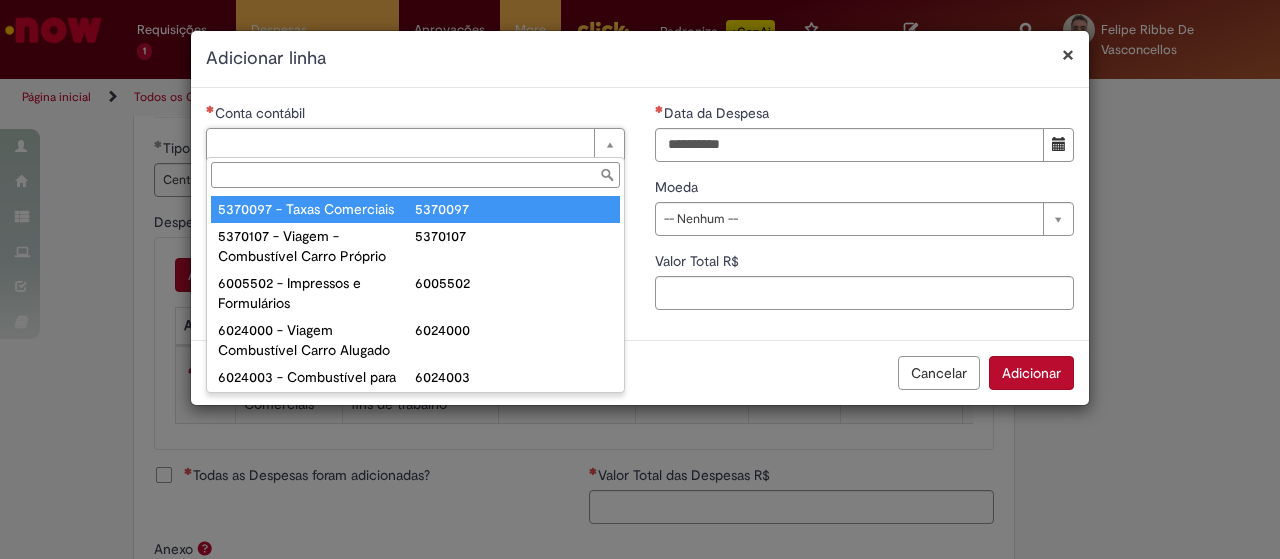 type on "**********" 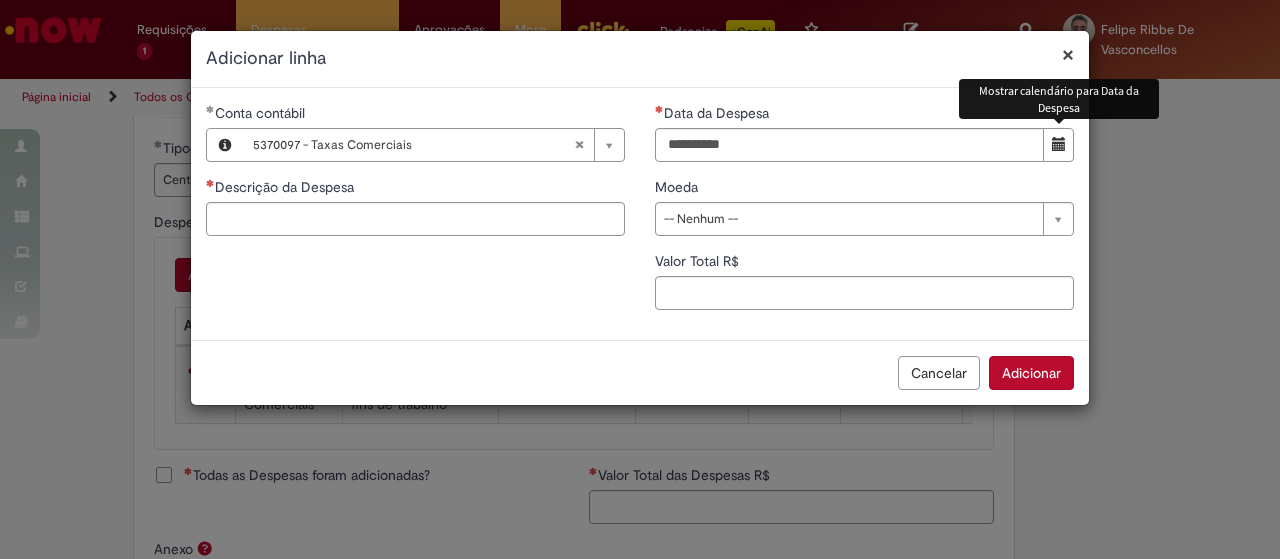 click at bounding box center (1059, 144) 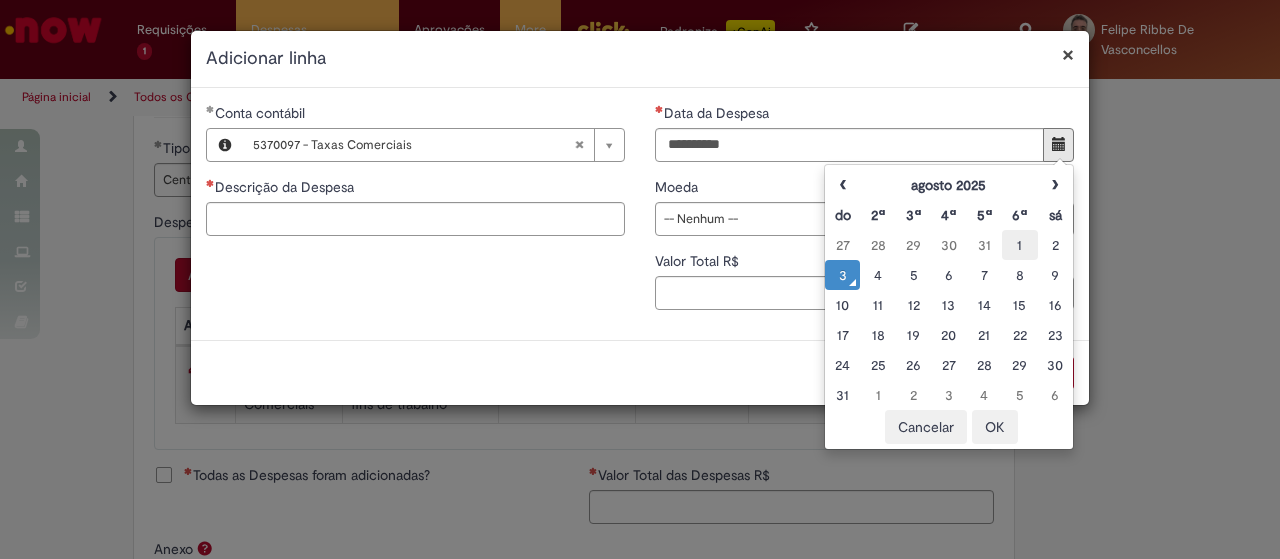 click on "1" at bounding box center [1019, 245] 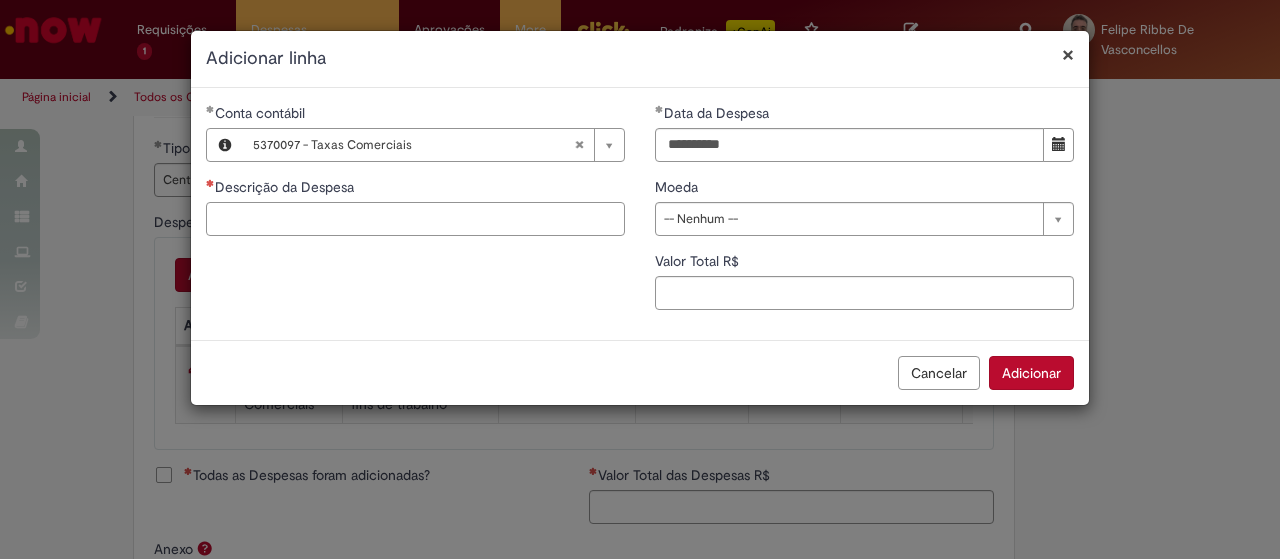 click on "Descrição da Despesa" at bounding box center [415, 219] 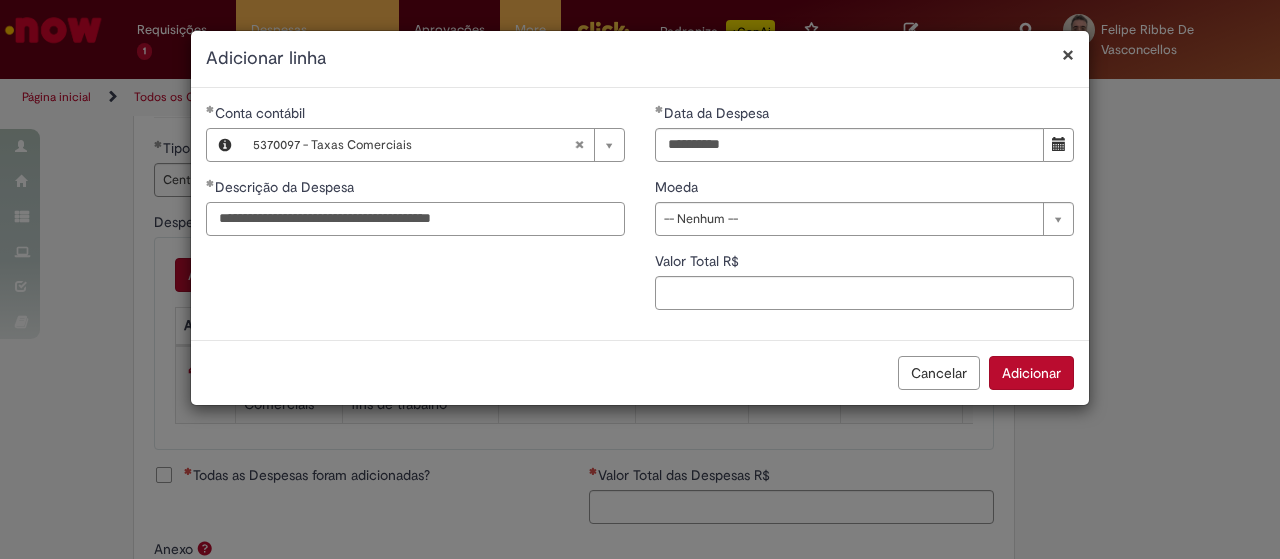 type on "**********" 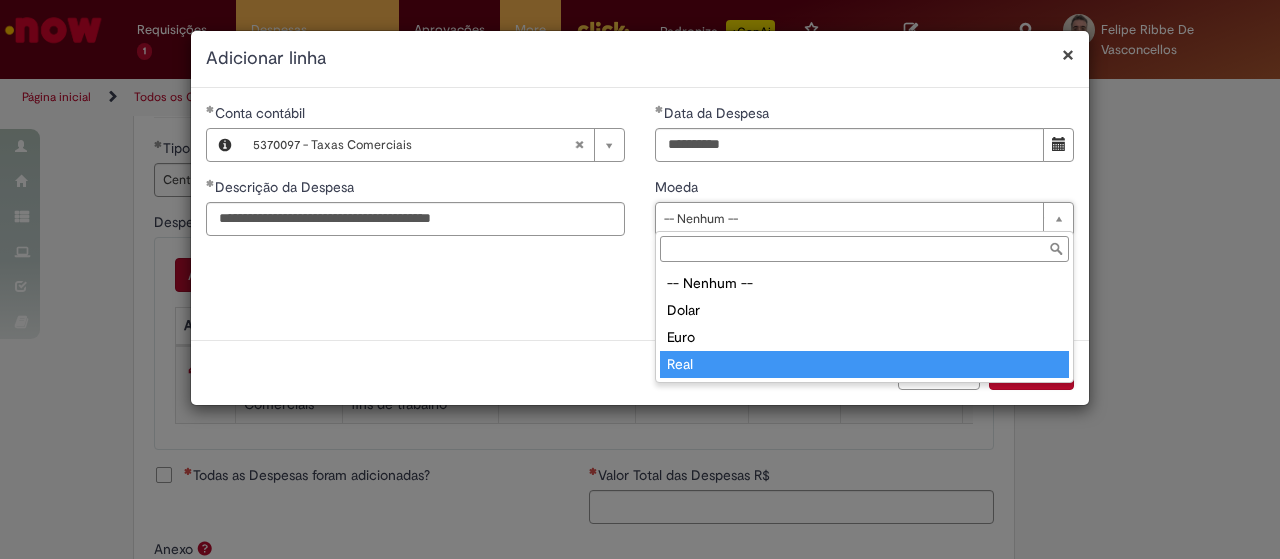 type on "****" 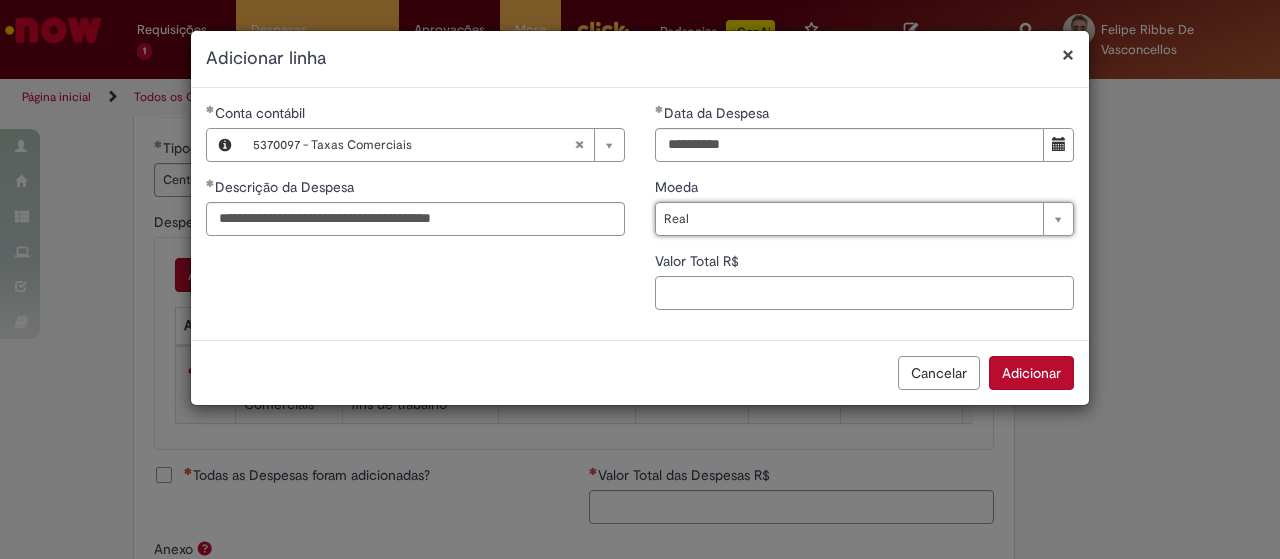 click on "Valor Total R$" at bounding box center [864, 293] 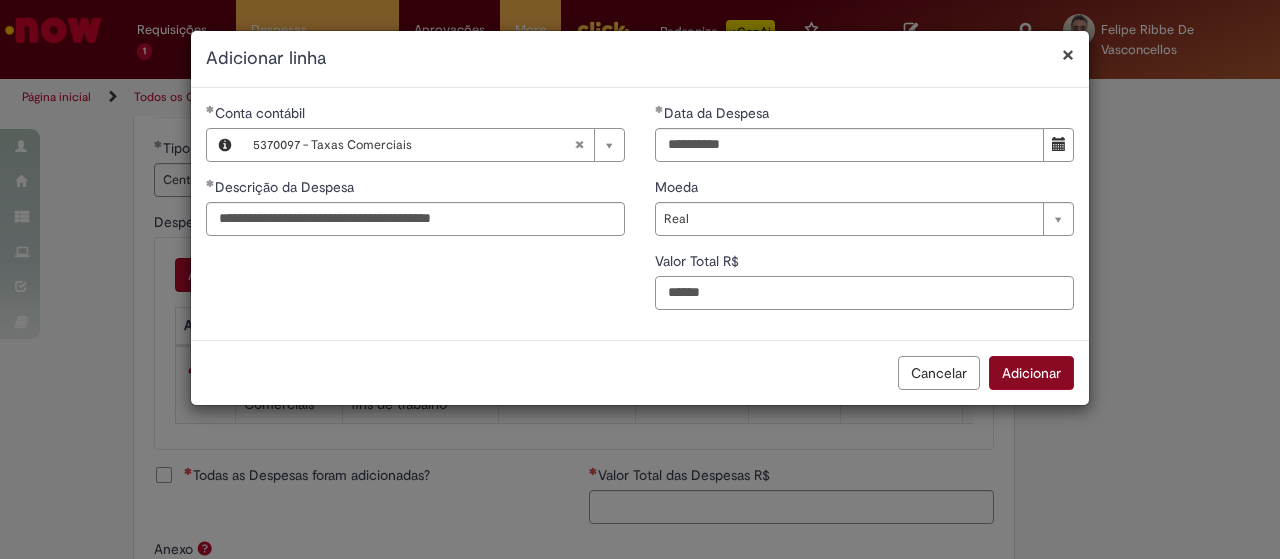 type on "******" 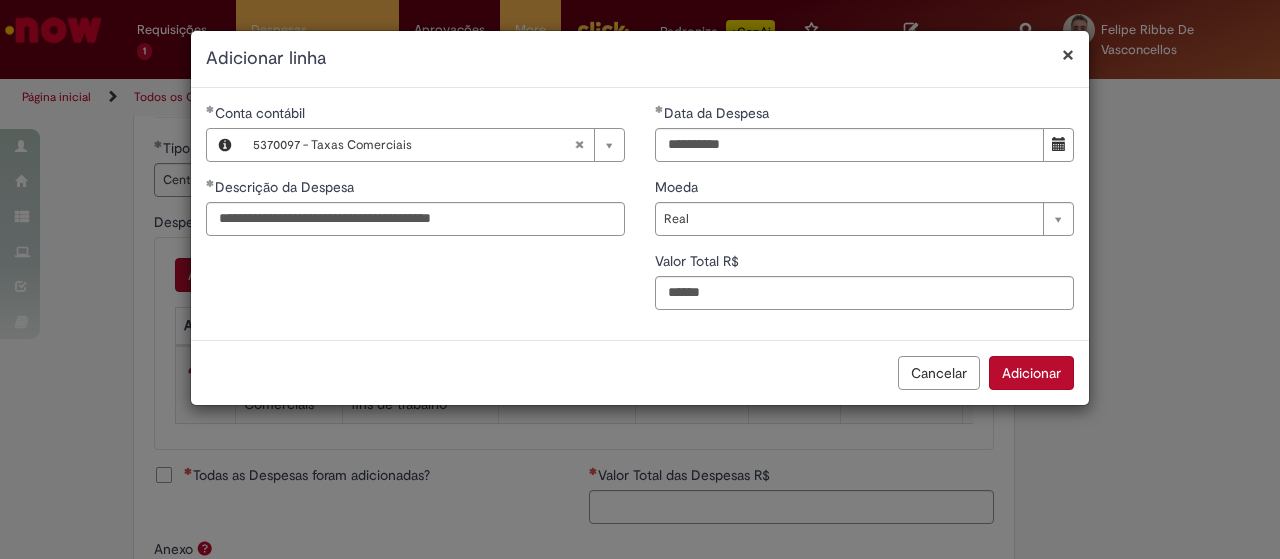click on "Adicionar" at bounding box center (1031, 373) 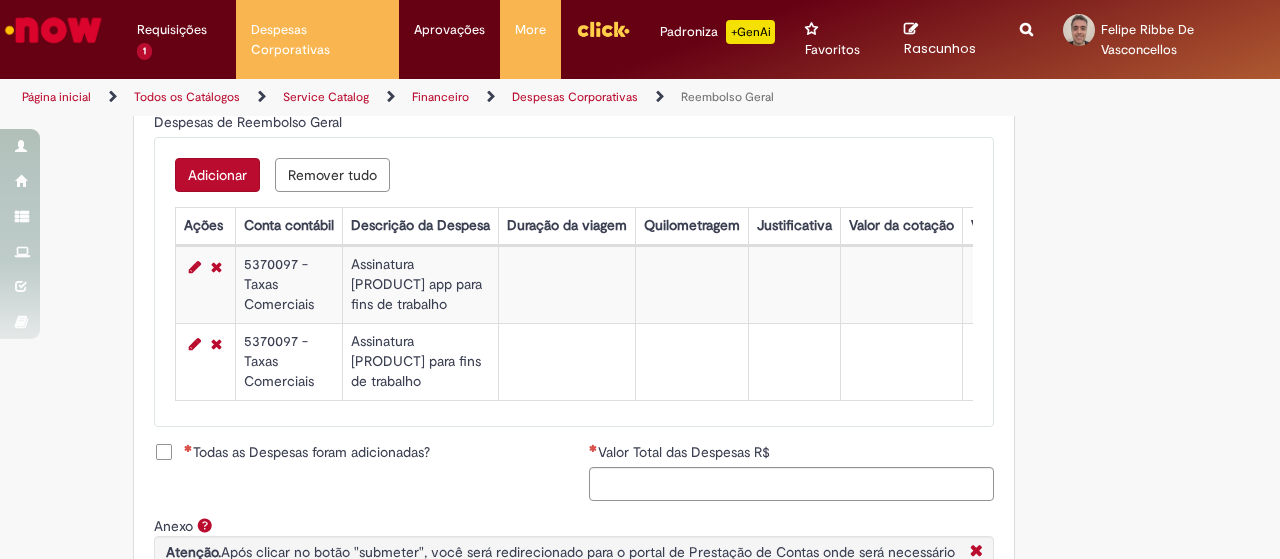 scroll, scrollTop: 748, scrollLeft: 0, axis: vertical 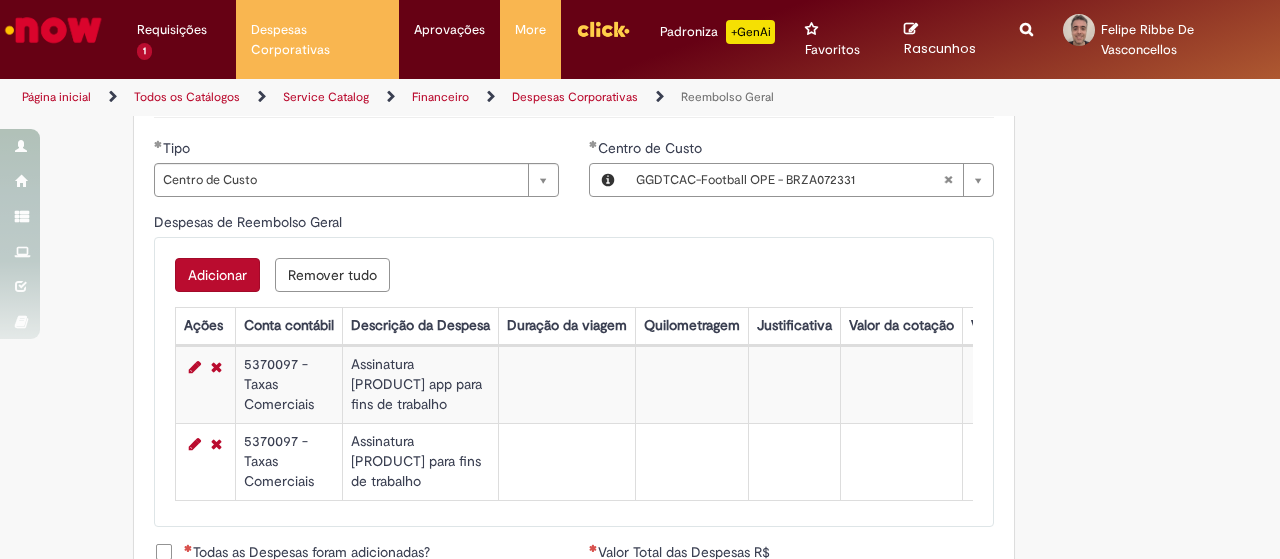 click on "Adicionar" at bounding box center [217, 275] 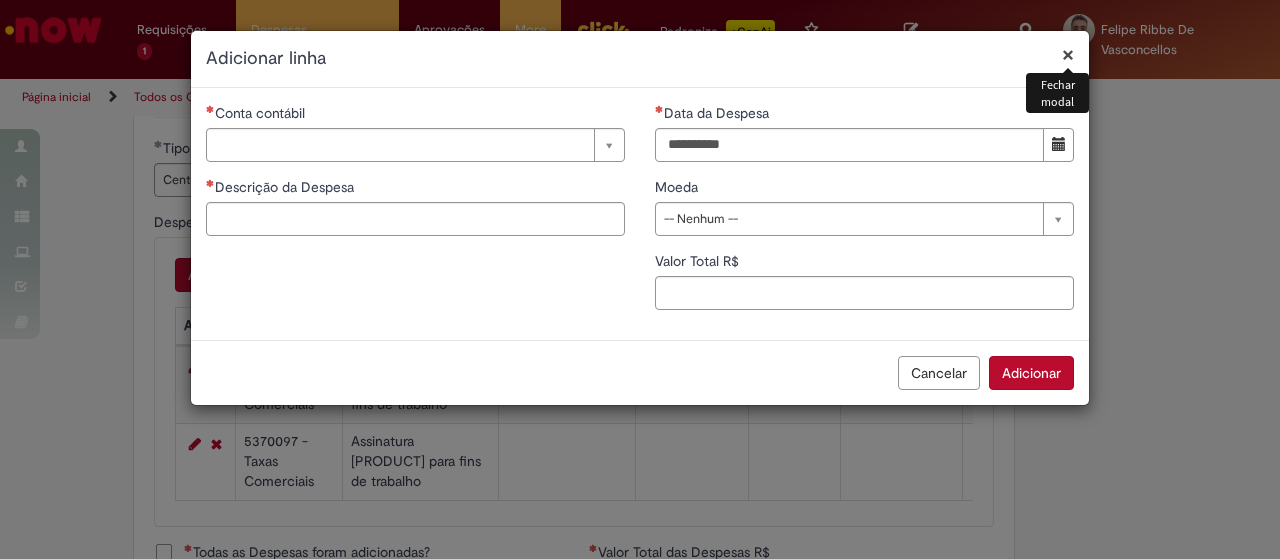 click on "Conta contábil          Pesquisar usando lista                 Conta contábil                     Descrição da Despesa Duração da viagem Quilometragem Justificativa Valor da cotação Valor por Litro" at bounding box center (415, 177) 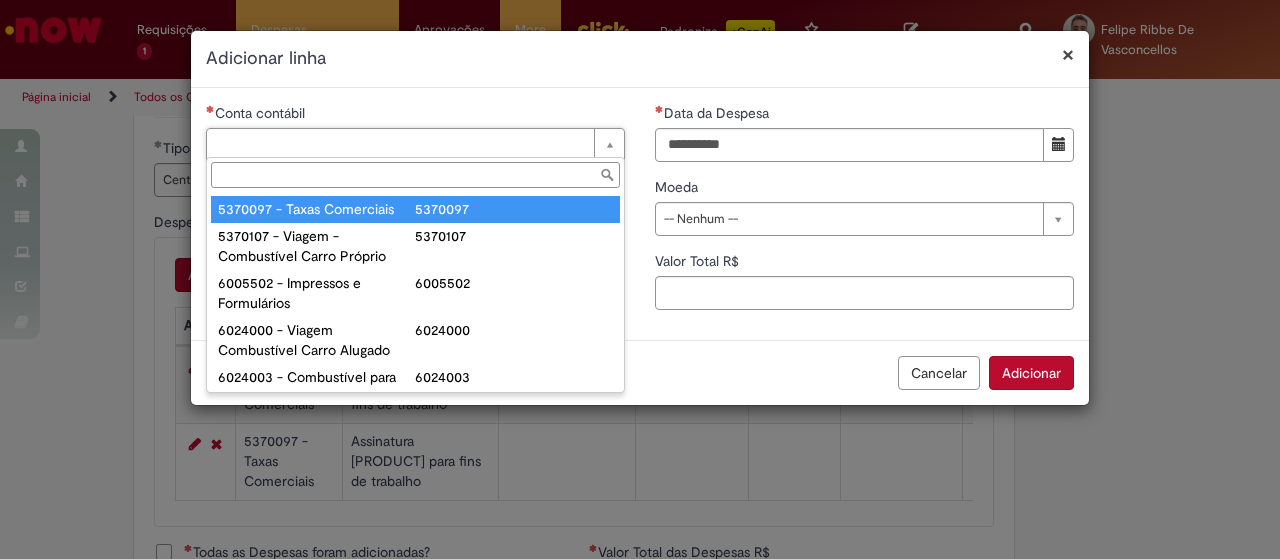 type on "**********" 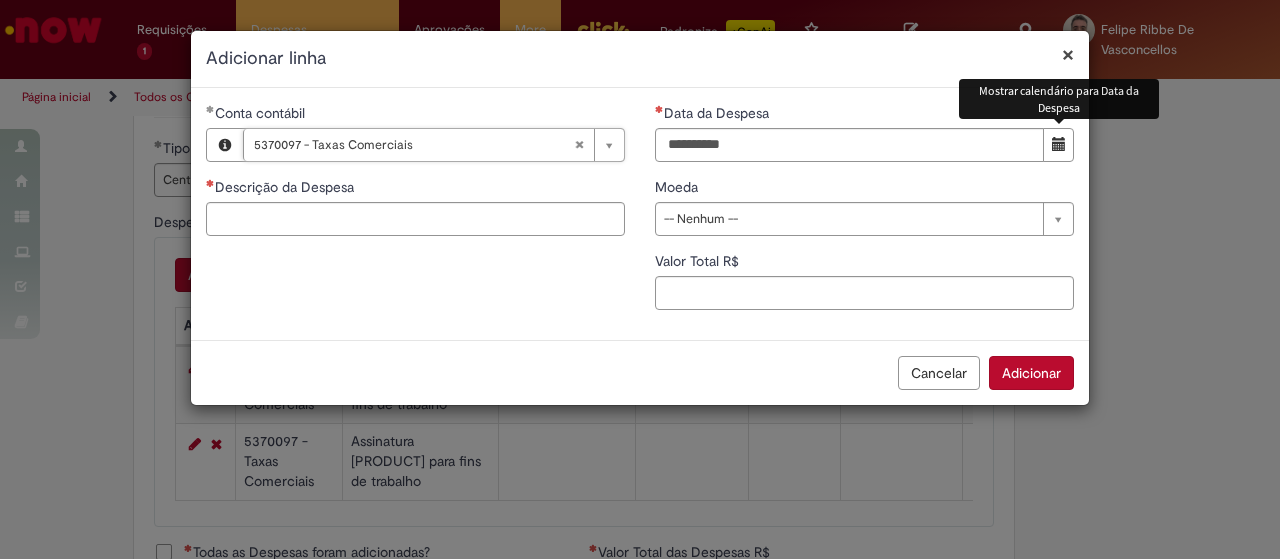 click at bounding box center (1059, 144) 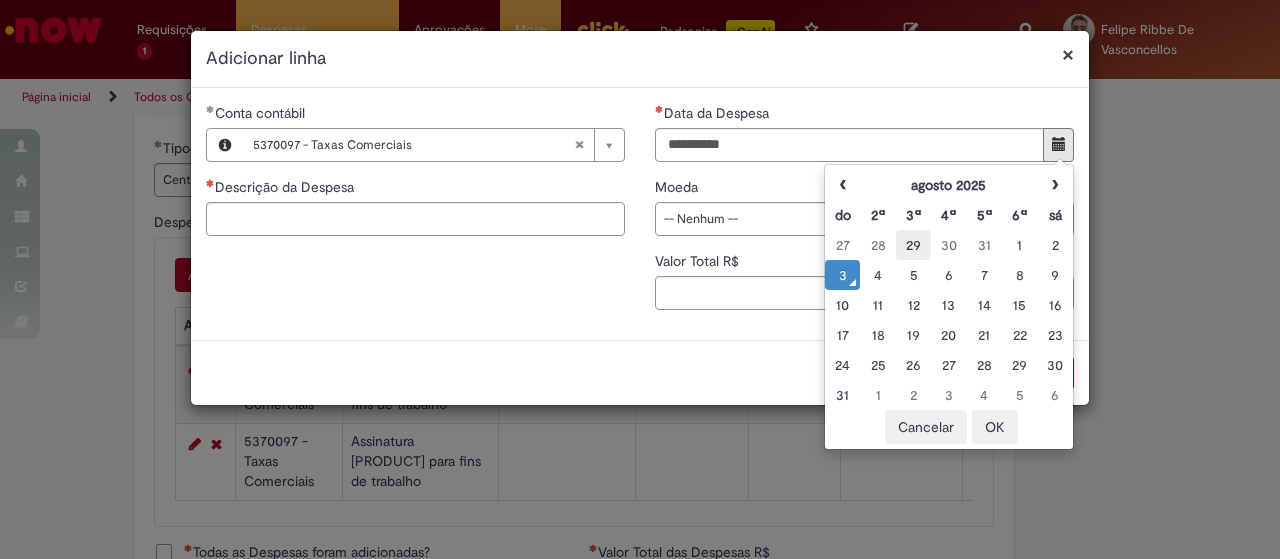 click on "29" at bounding box center [913, 245] 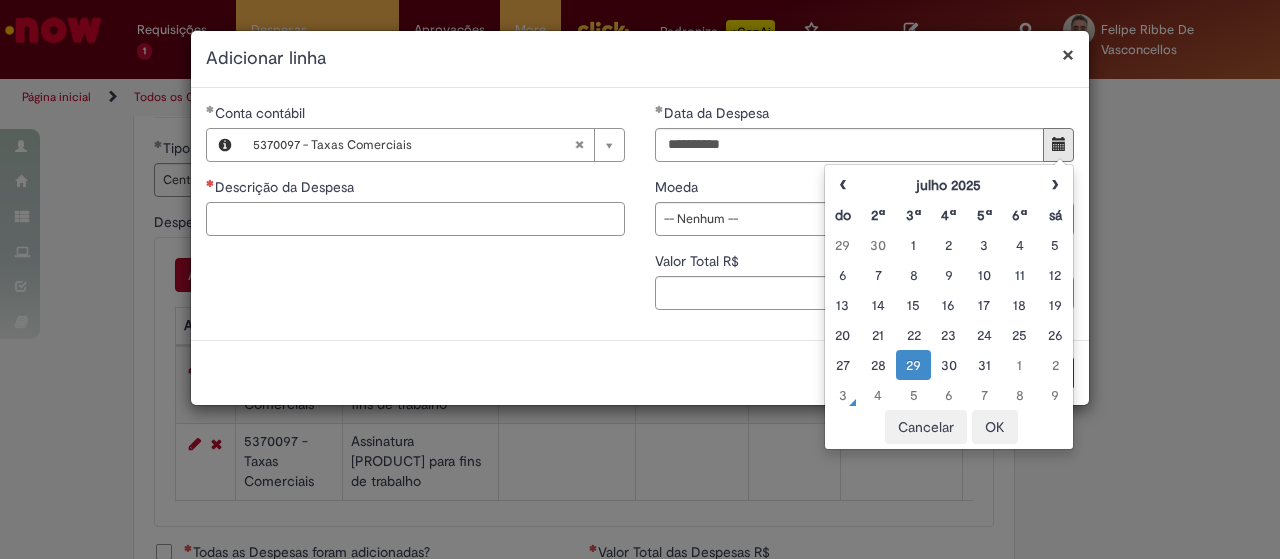 click on "Descrição da Despesa" at bounding box center (415, 219) 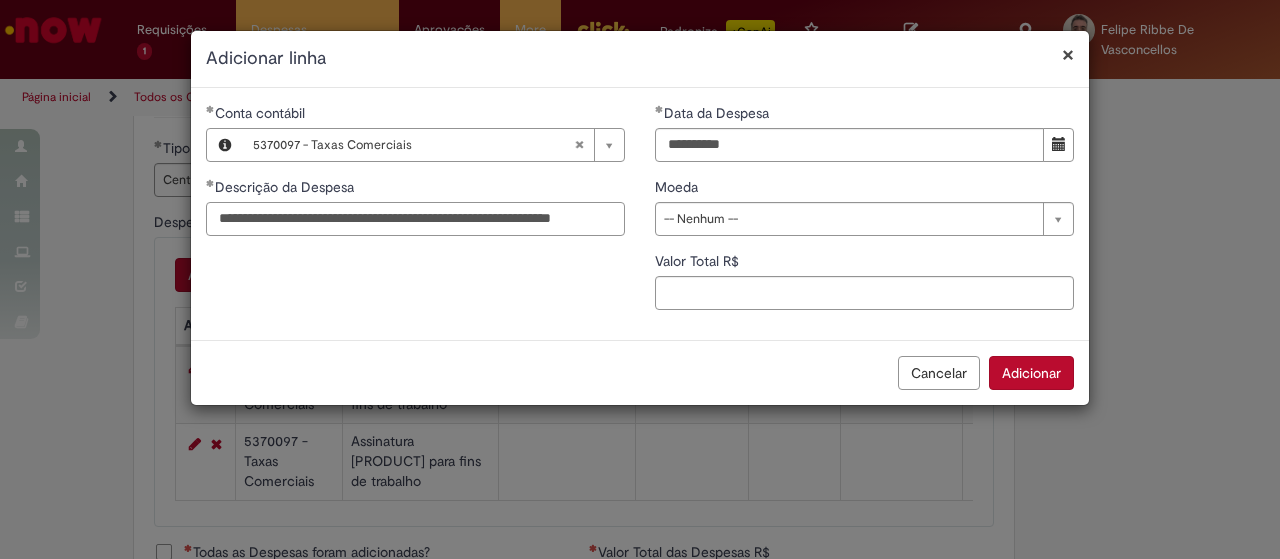 scroll, scrollTop: 0, scrollLeft: 28, axis: horizontal 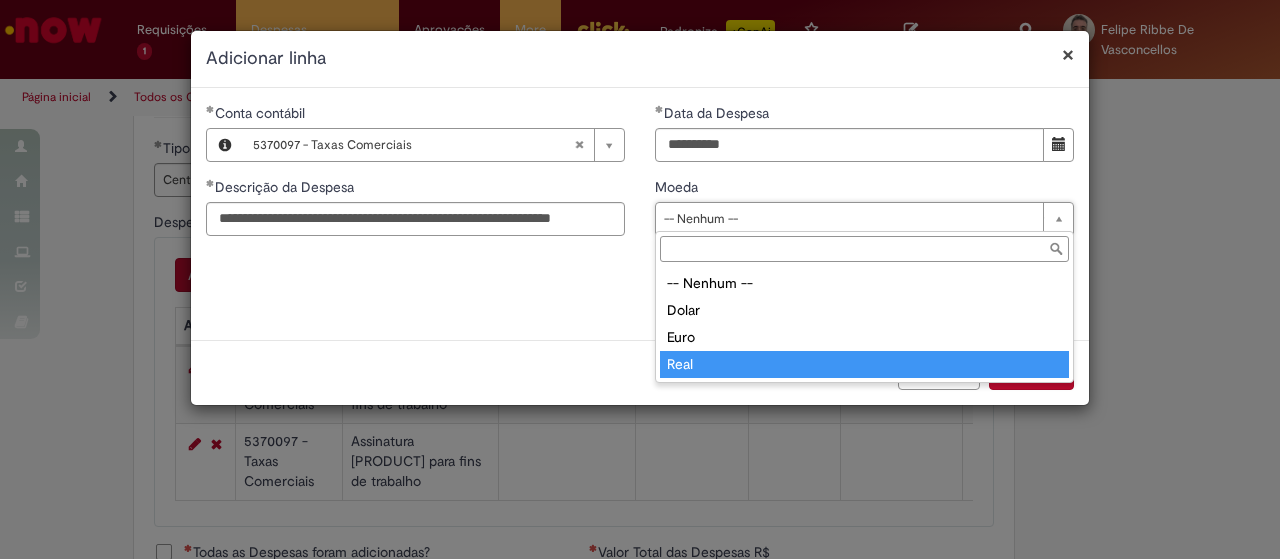 type on "****" 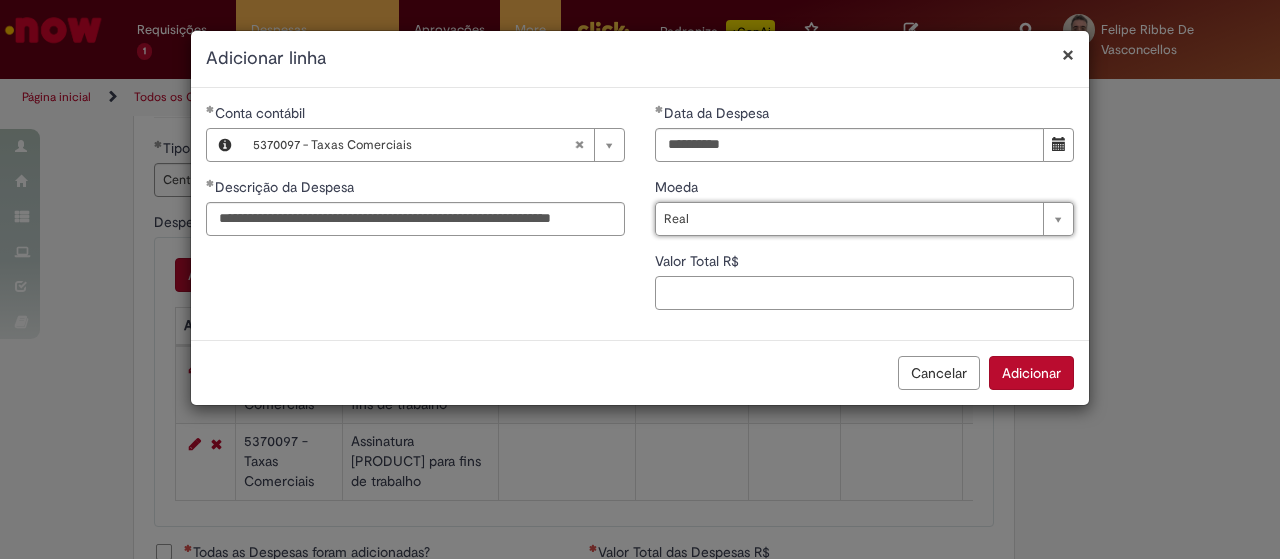 click on "Valor Total R$" at bounding box center (864, 293) 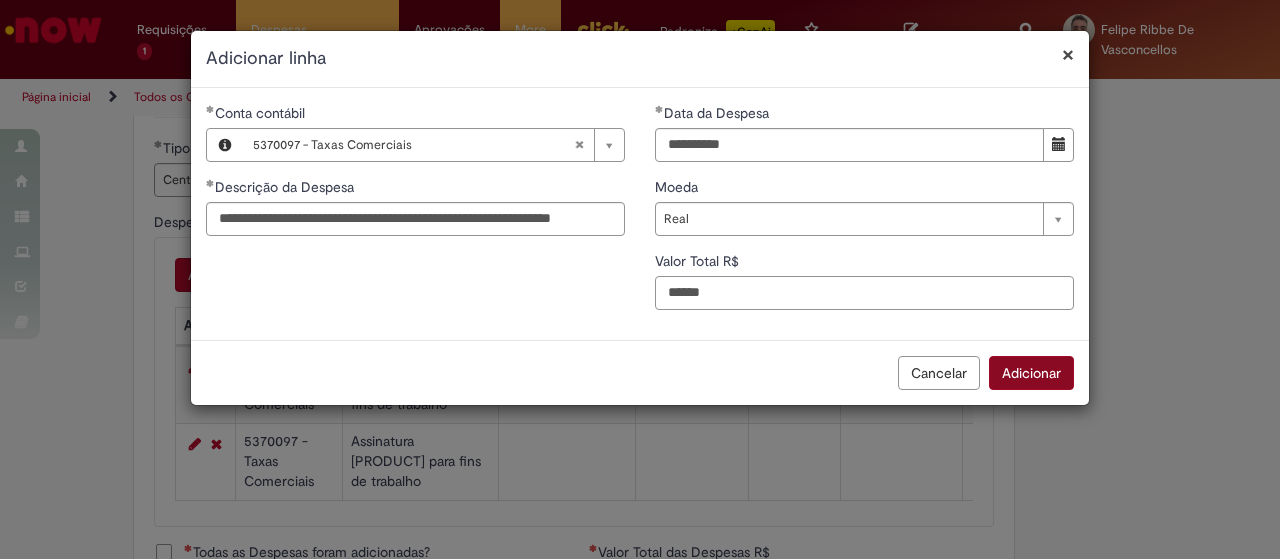 type on "******" 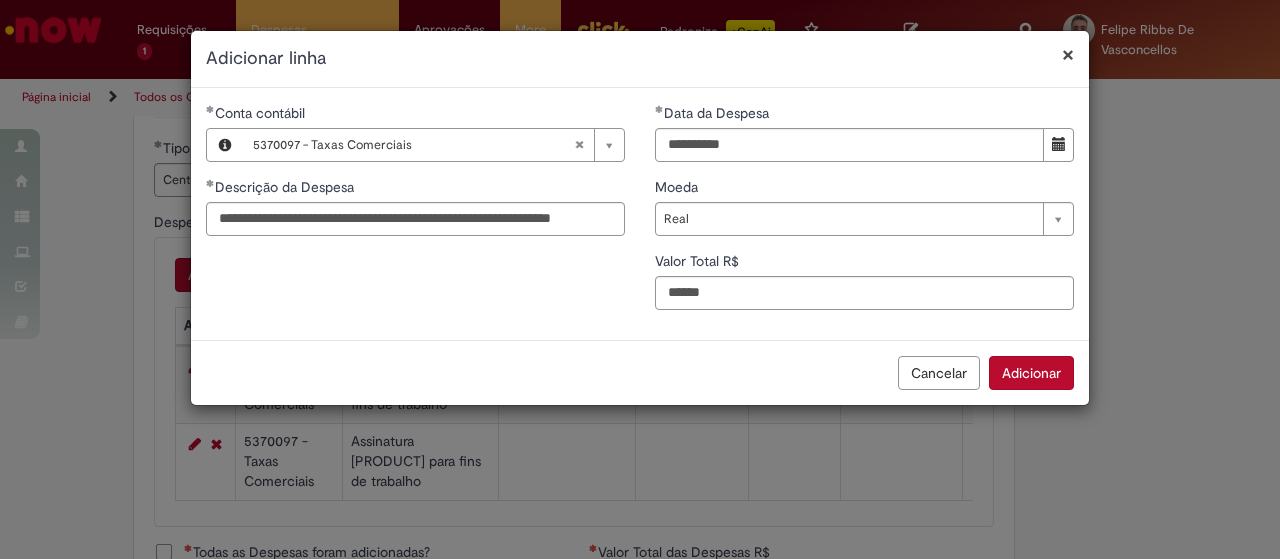 click on "Adicionar" at bounding box center [1031, 373] 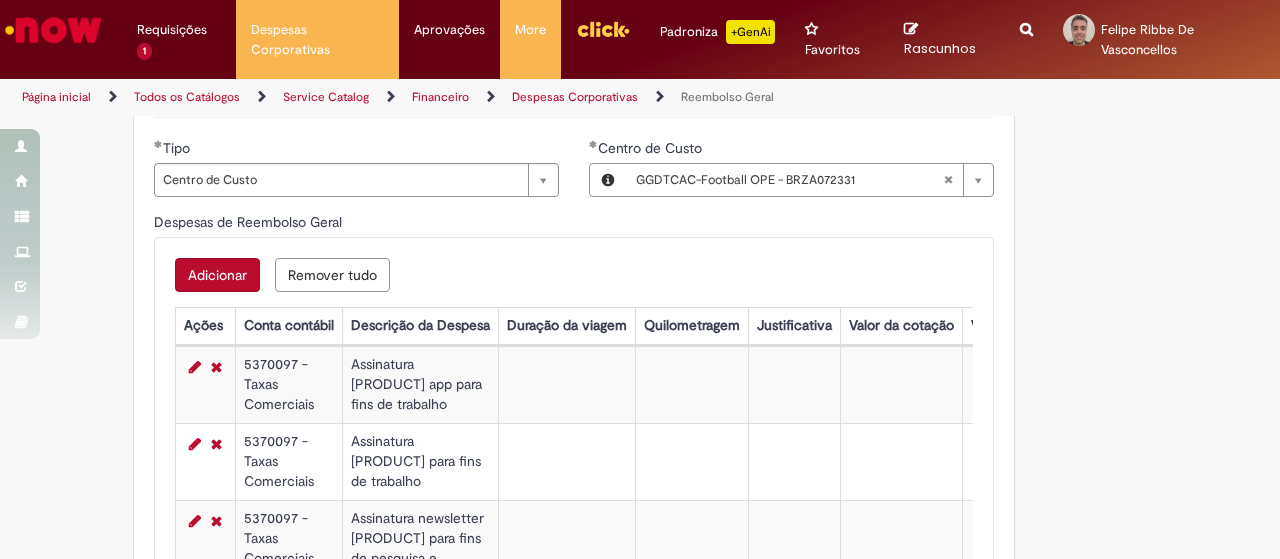 click on "Adicionar" at bounding box center (217, 275) 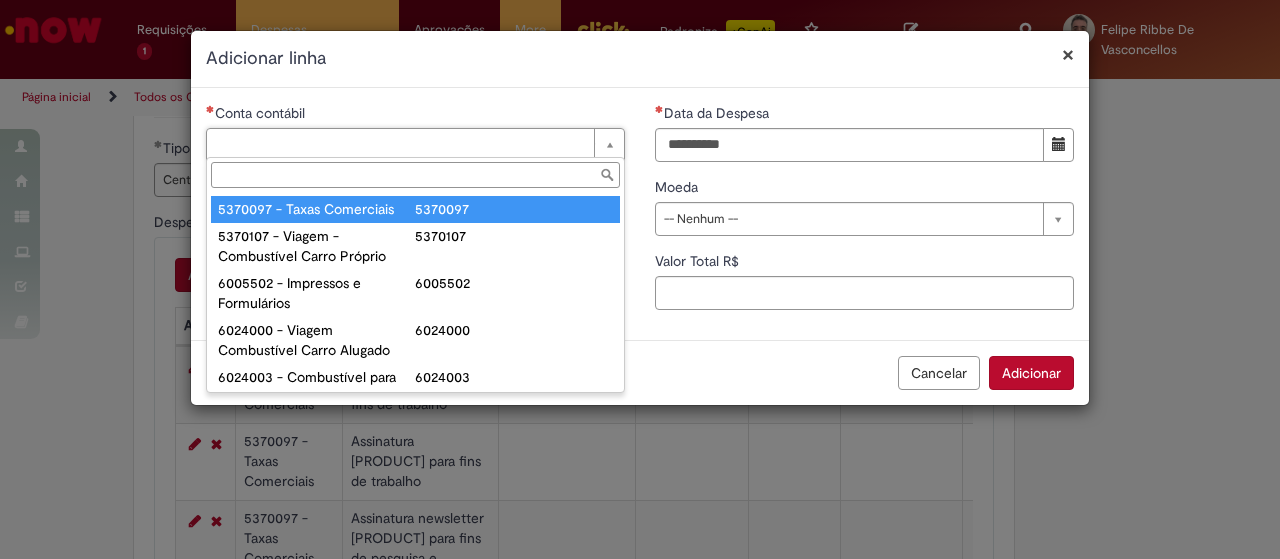 type on "**********" 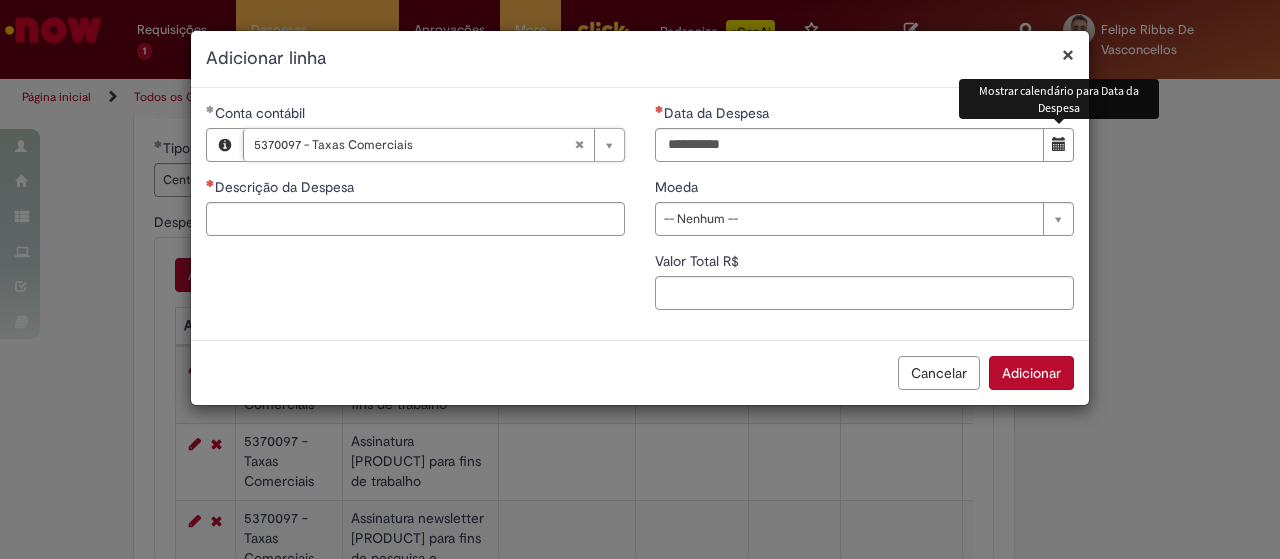click at bounding box center [1058, 145] 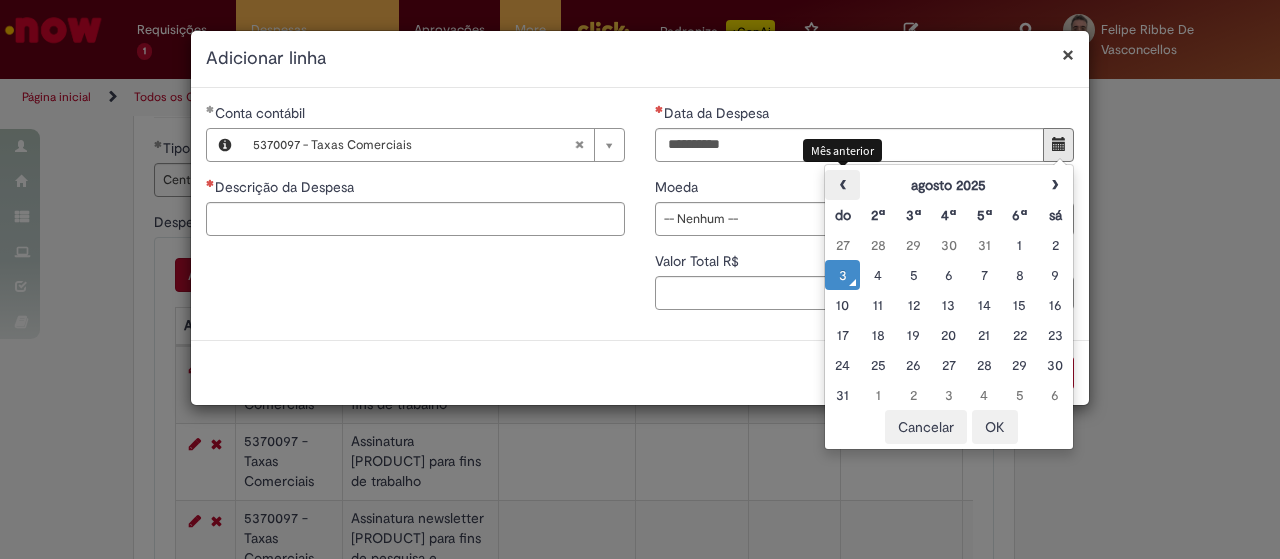 click on "‹" at bounding box center (842, 185) 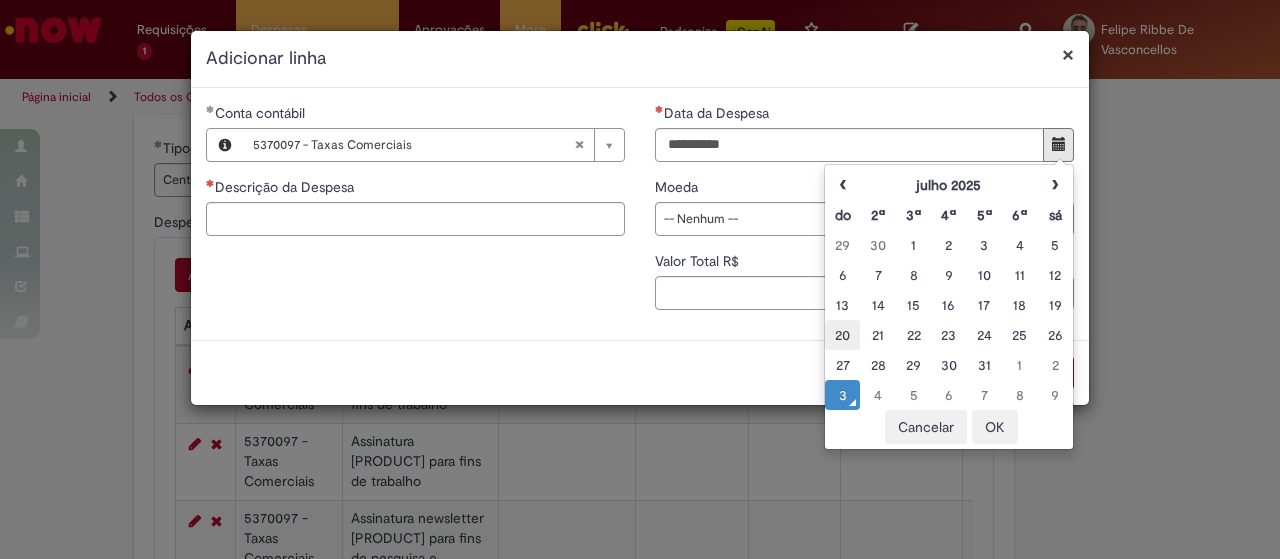click on "20" at bounding box center (842, 335) 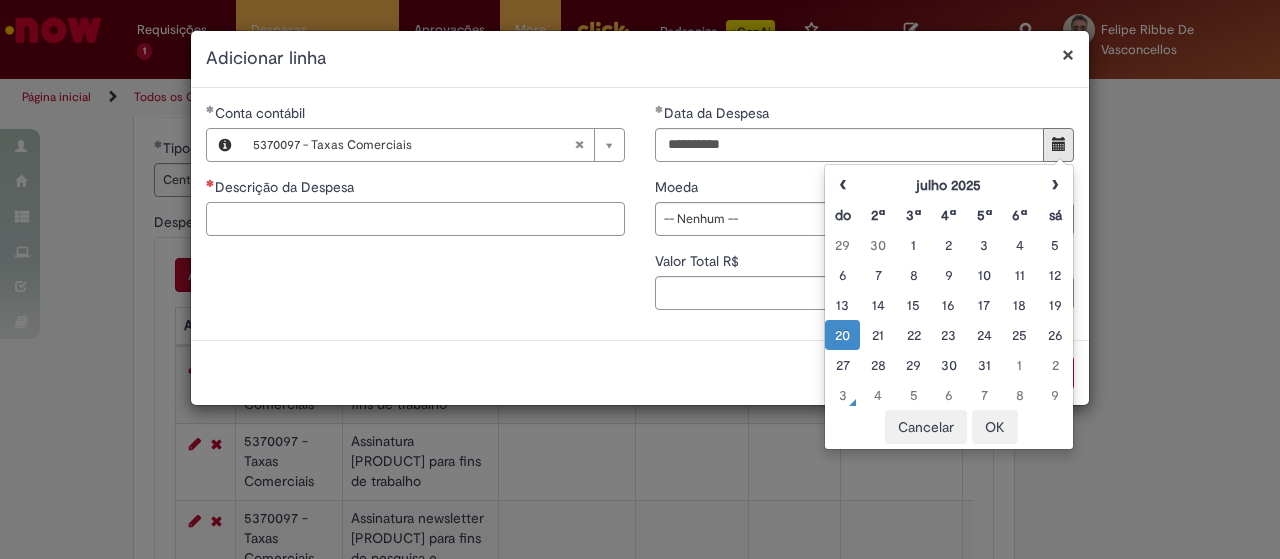 click on "Descrição da Despesa" at bounding box center [415, 219] 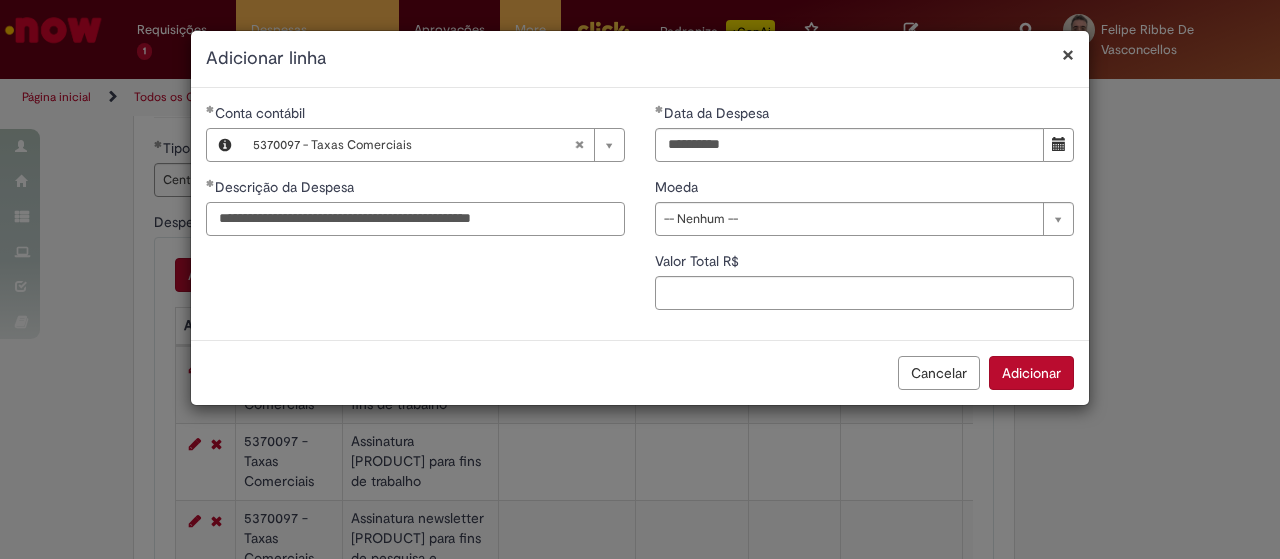 type on "**********" 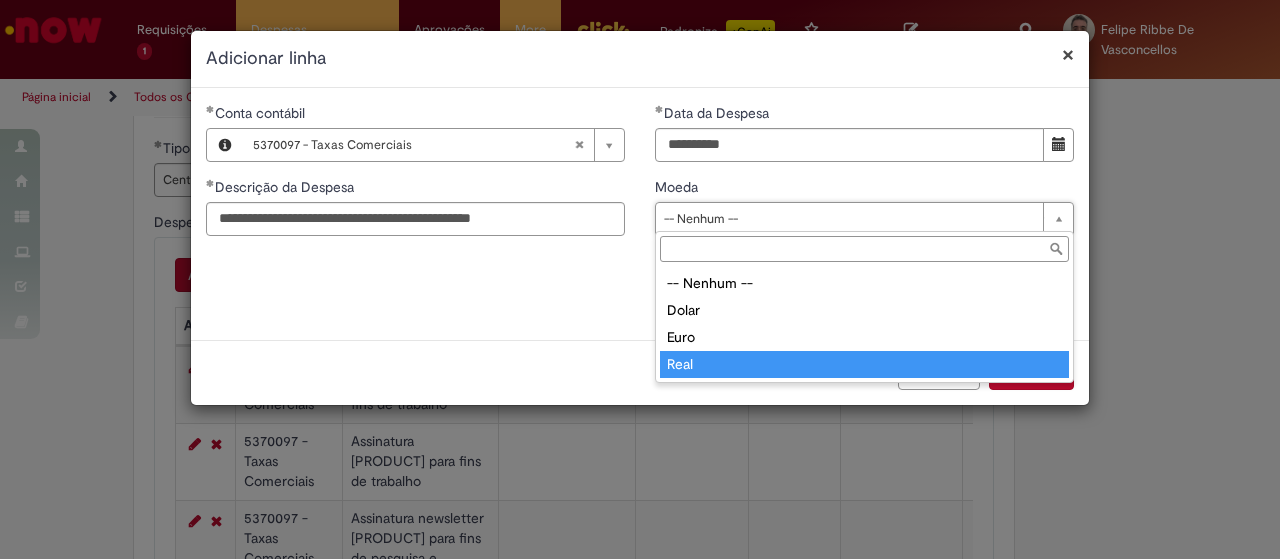 type on "****" 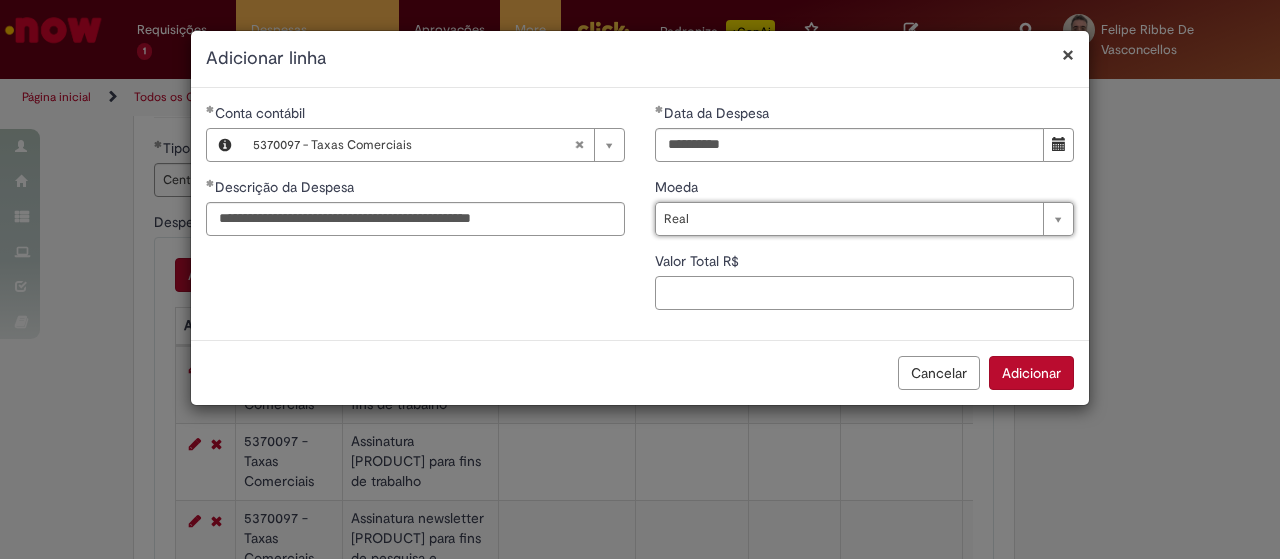 click on "Valor Total R$" at bounding box center [864, 293] 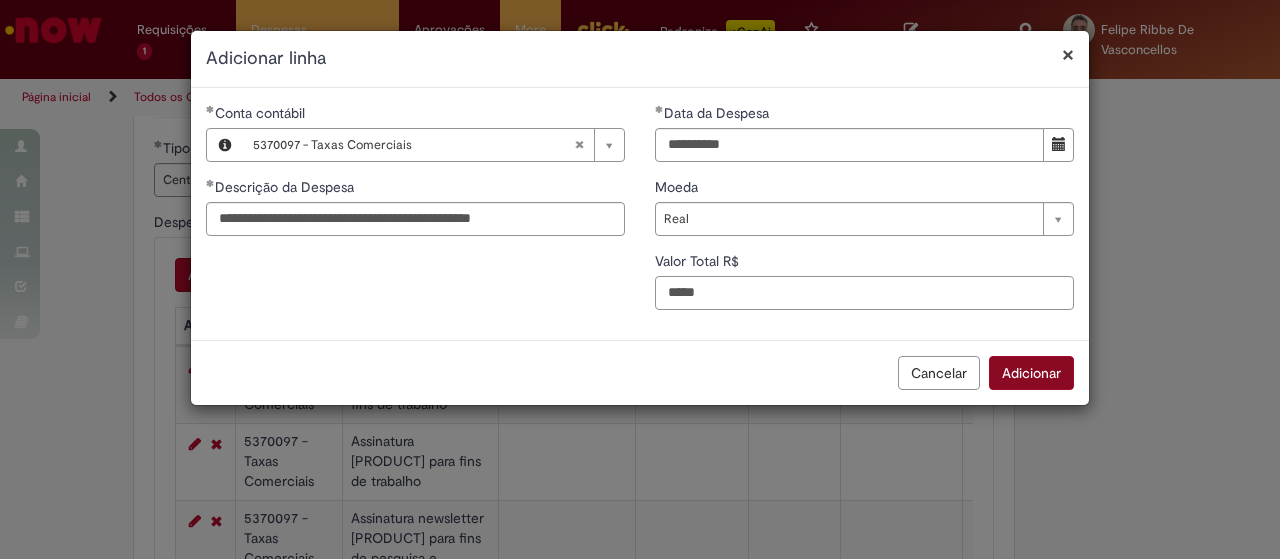 type on "*****" 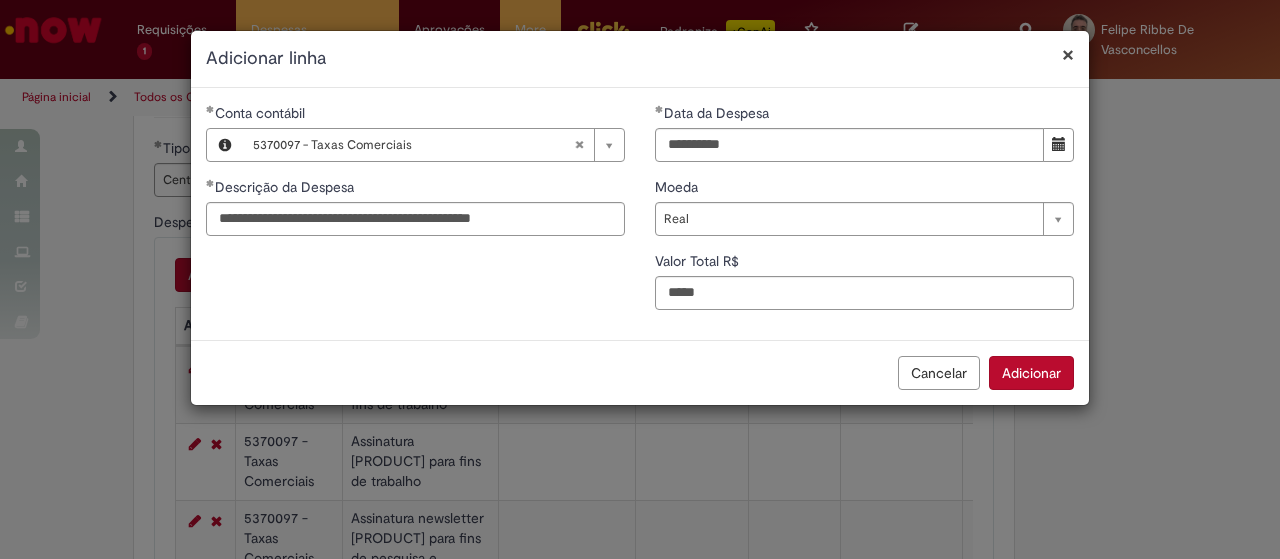 click on "Adicionar" at bounding box center (1031, 373) 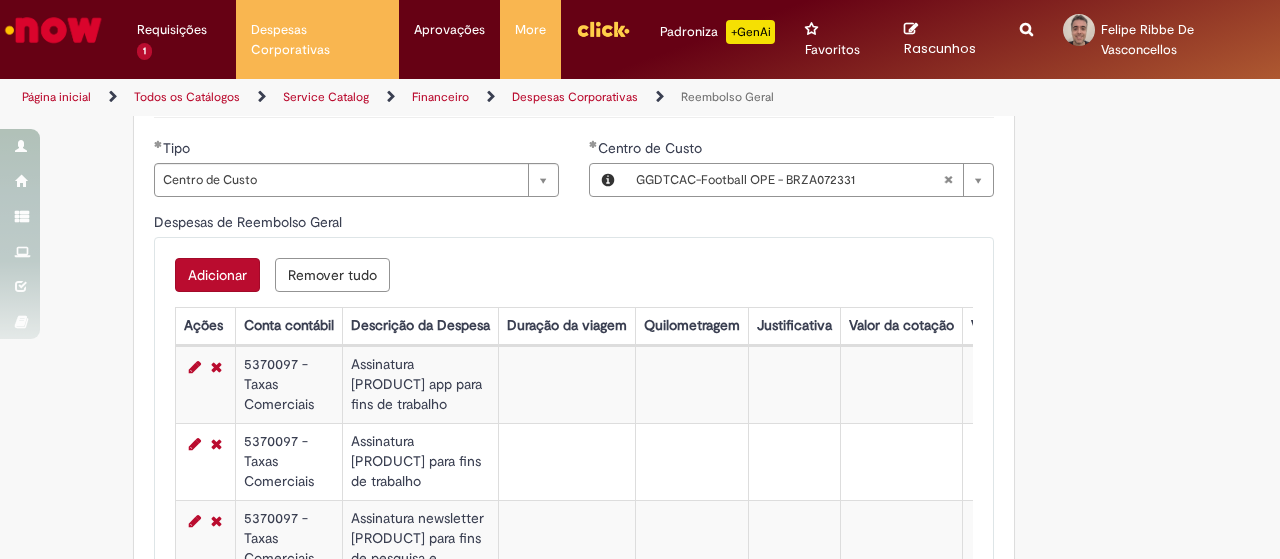 click on "Adicionar" at bounding box center [217, 275] 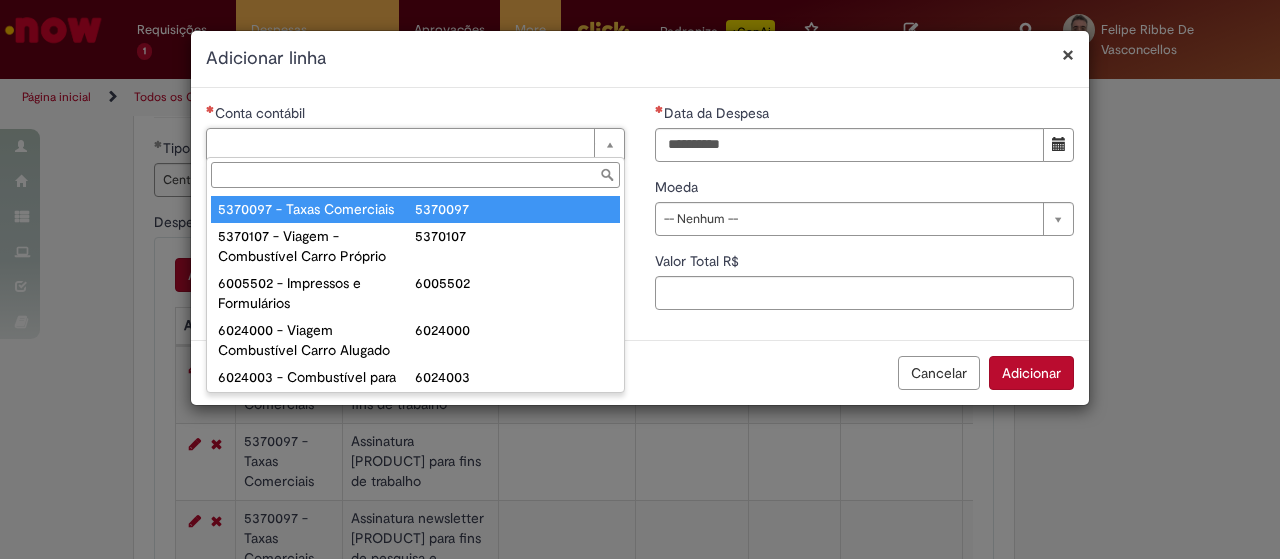 type on "**********" 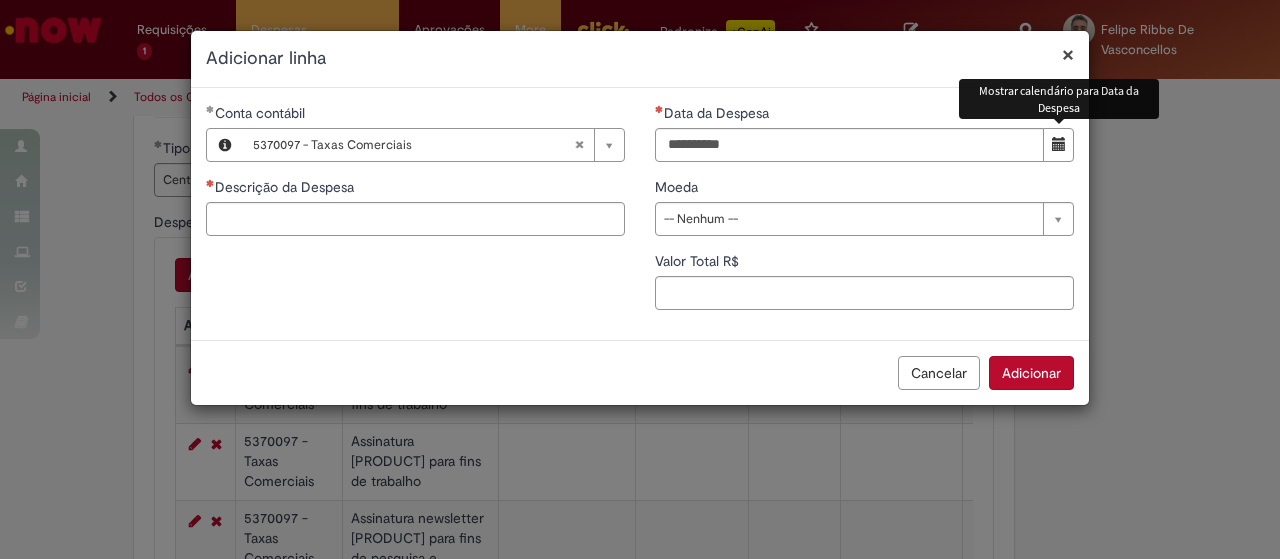 click at bounding box center [1059, 144] 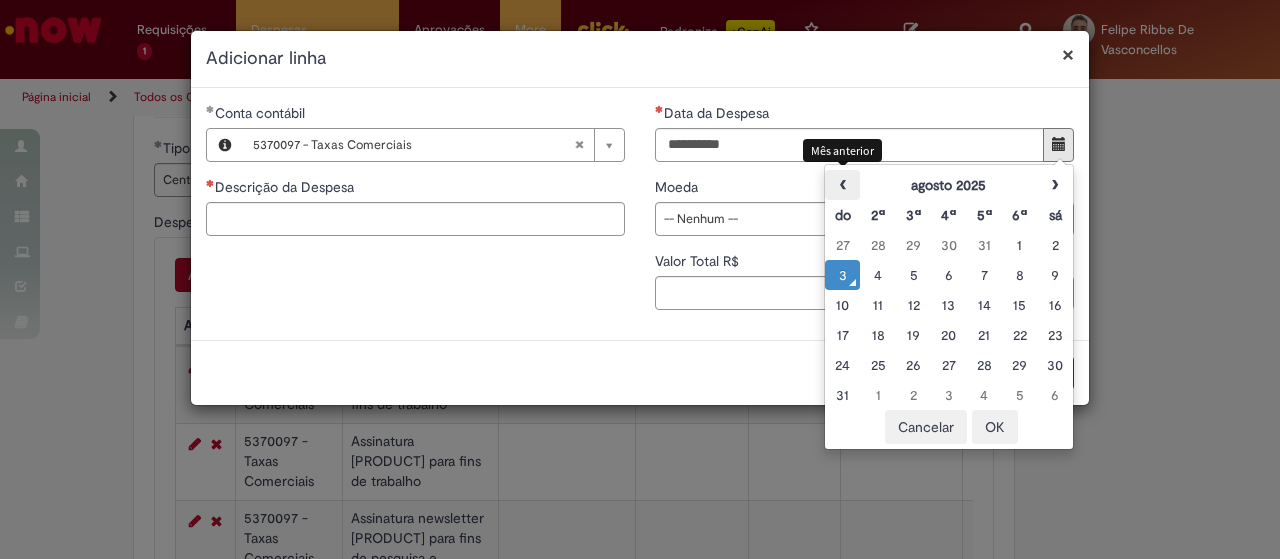 click on "‹" at bounding box center [842, 185] 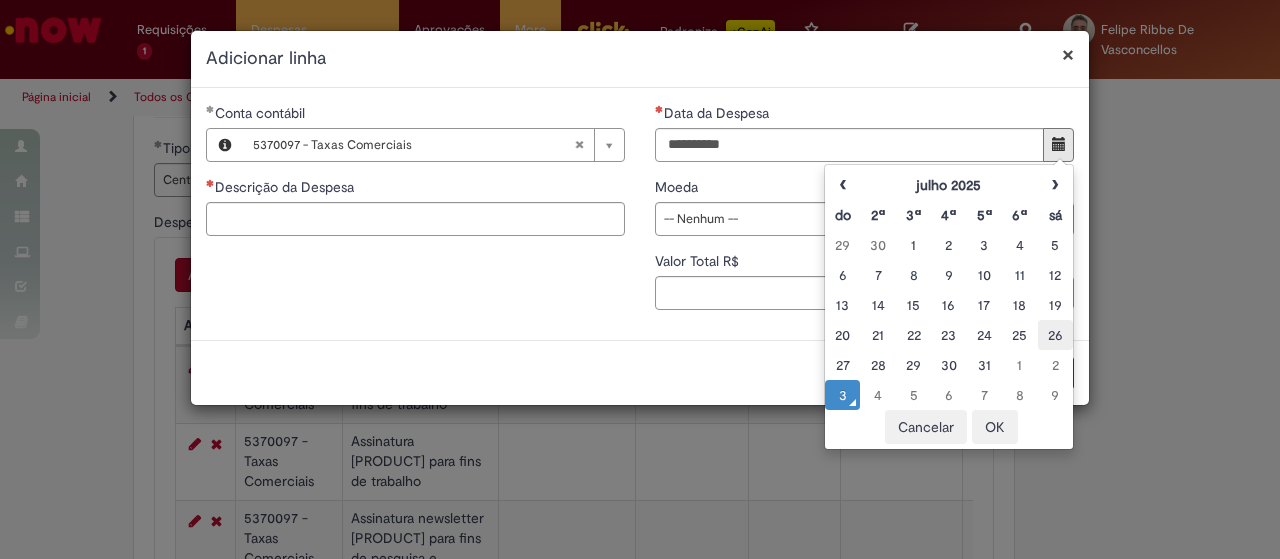 click on "26" at bounding box center [1055, 335] 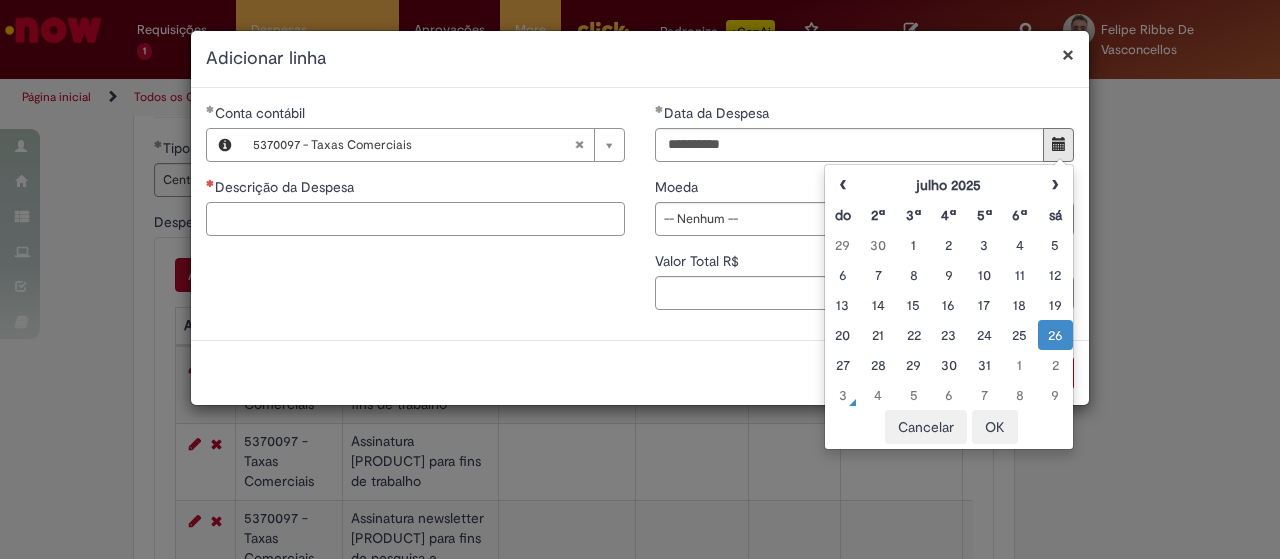 click on "Descrição da Despesa" at bounding box center (415, 219) 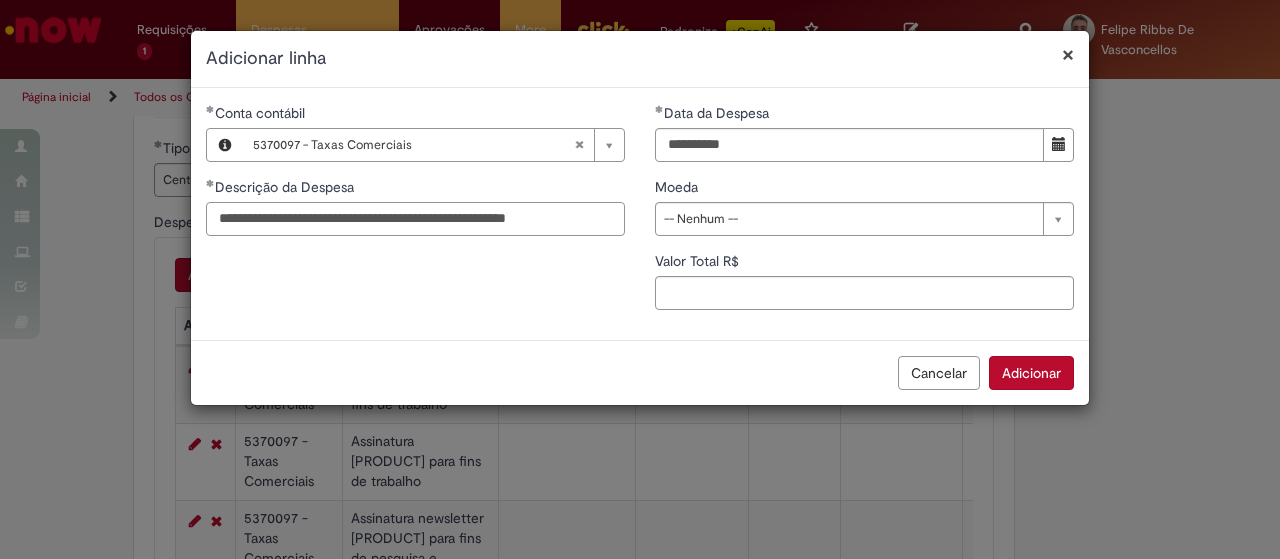 type on "**********" 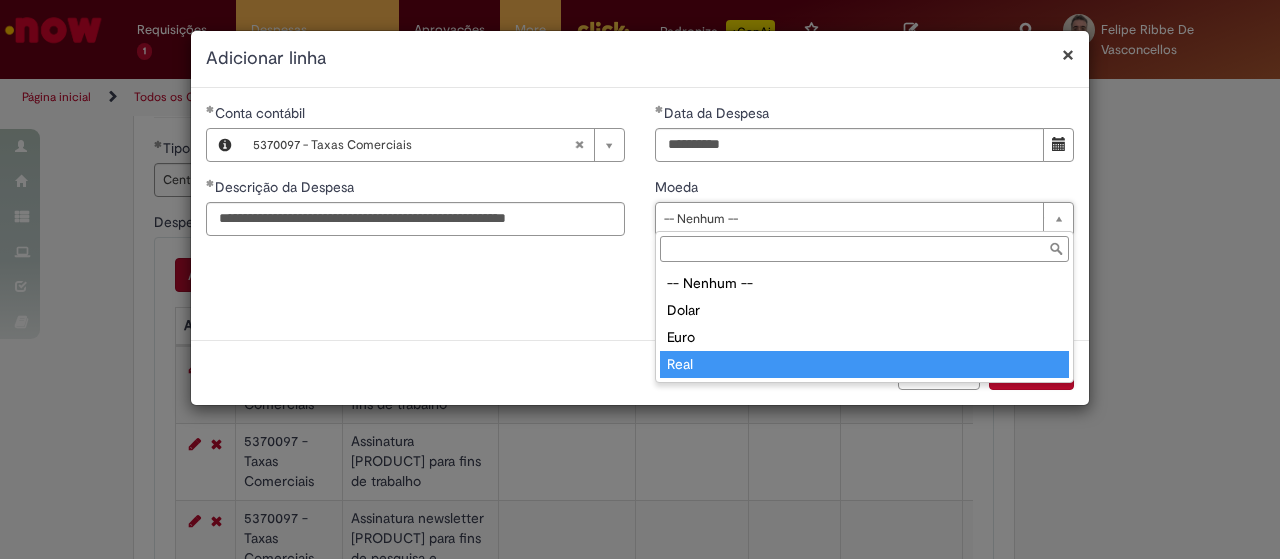 type on "****" 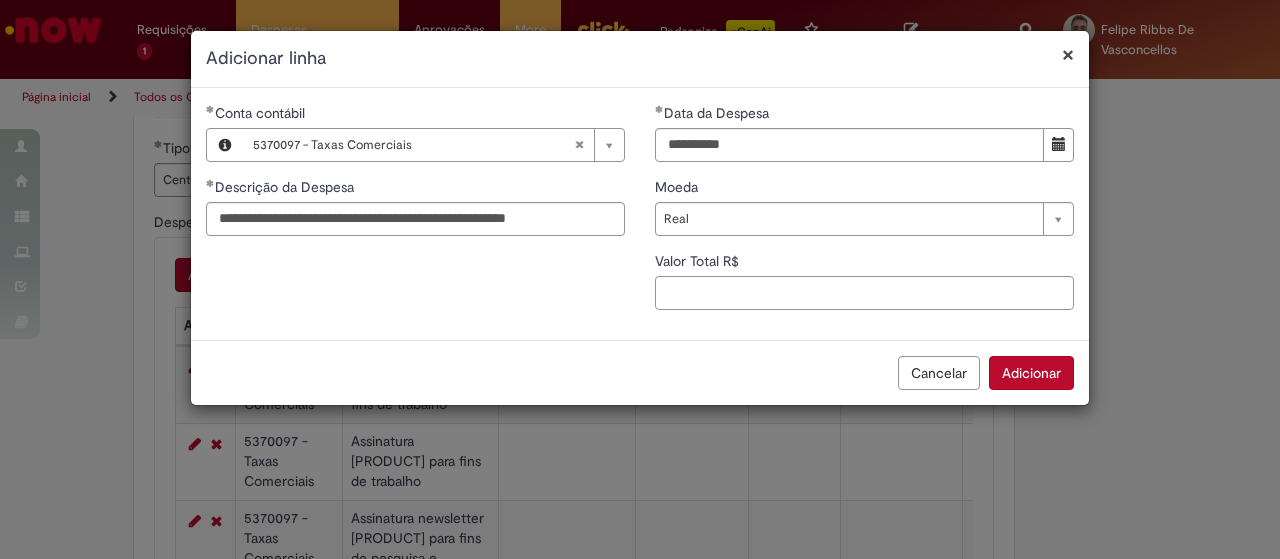 click on "Valor Total R$" at bounding box center (864, 293) 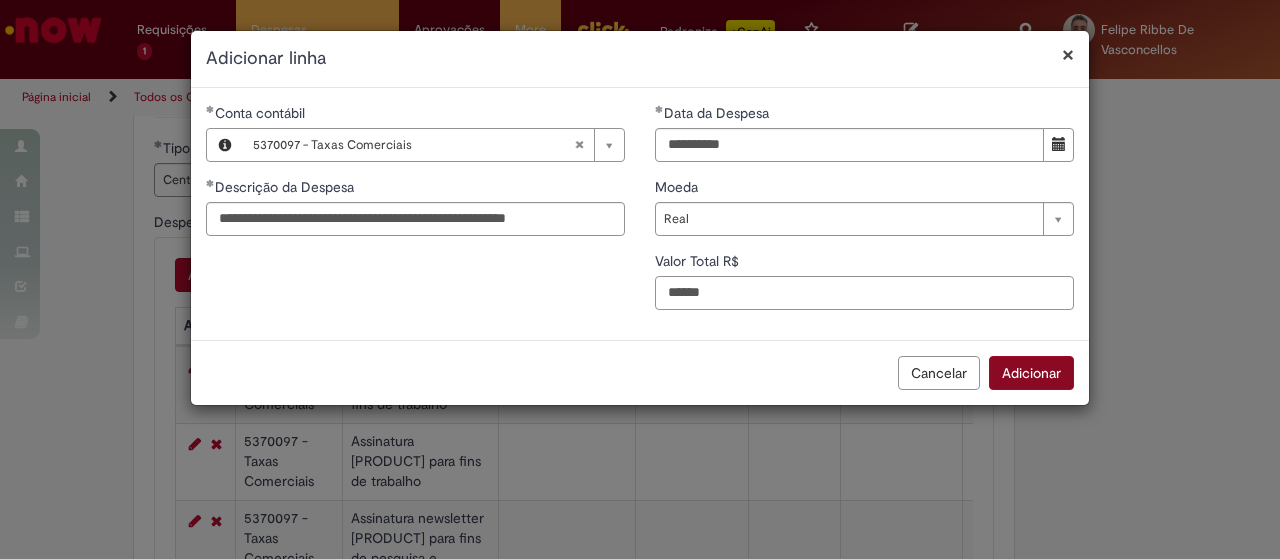 type on "******" 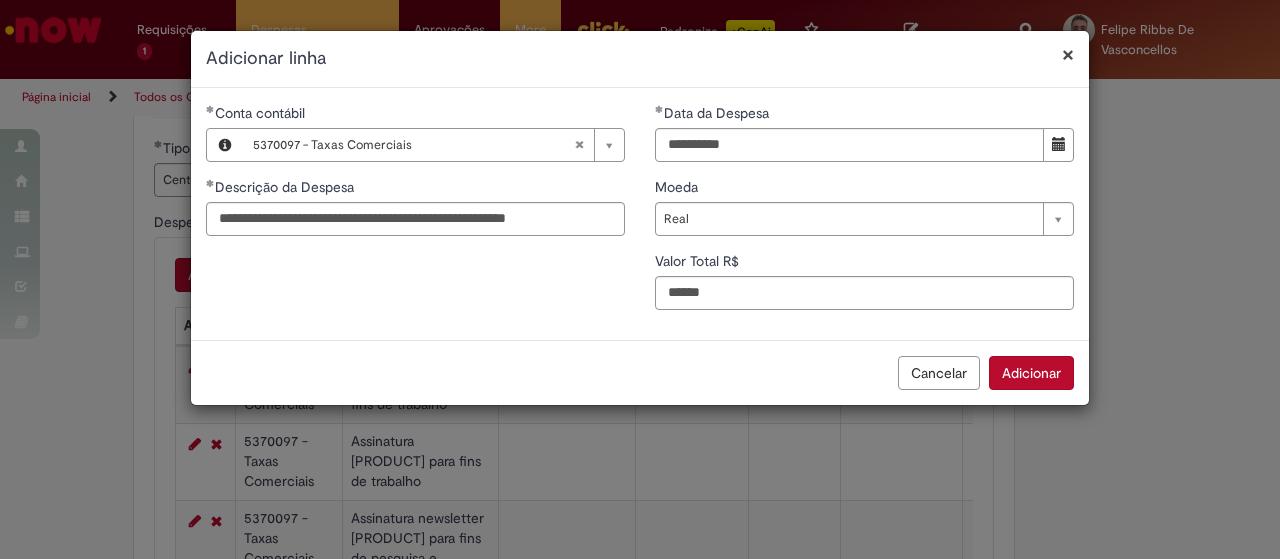 click on "Adicionar" at bounding box center [1031, 373] 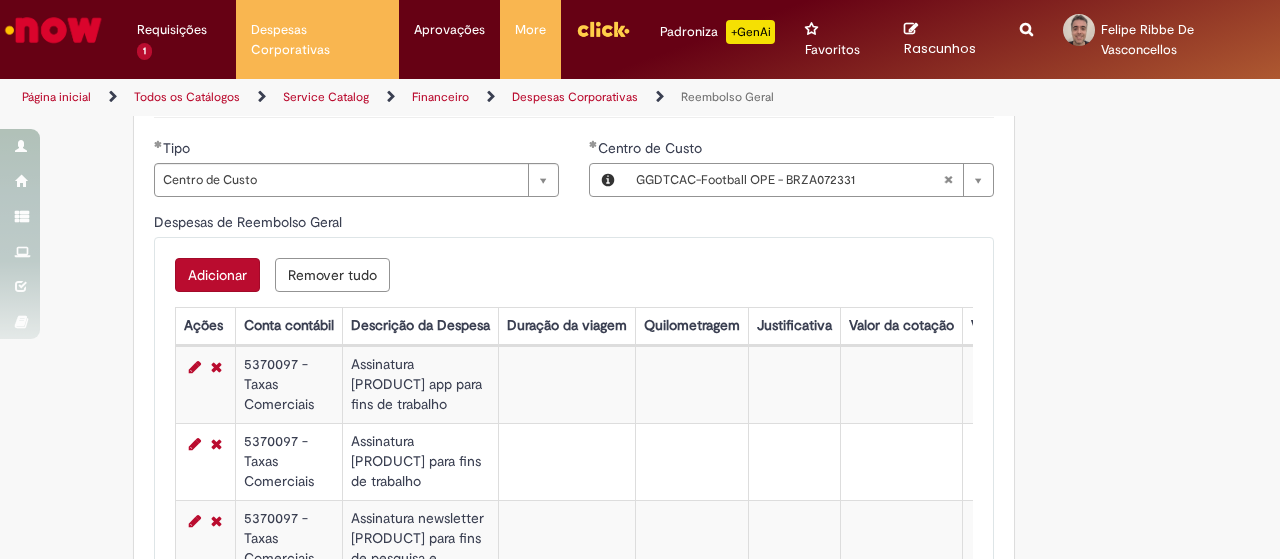 click on "Adicionar" at bounding box center [217, 275] 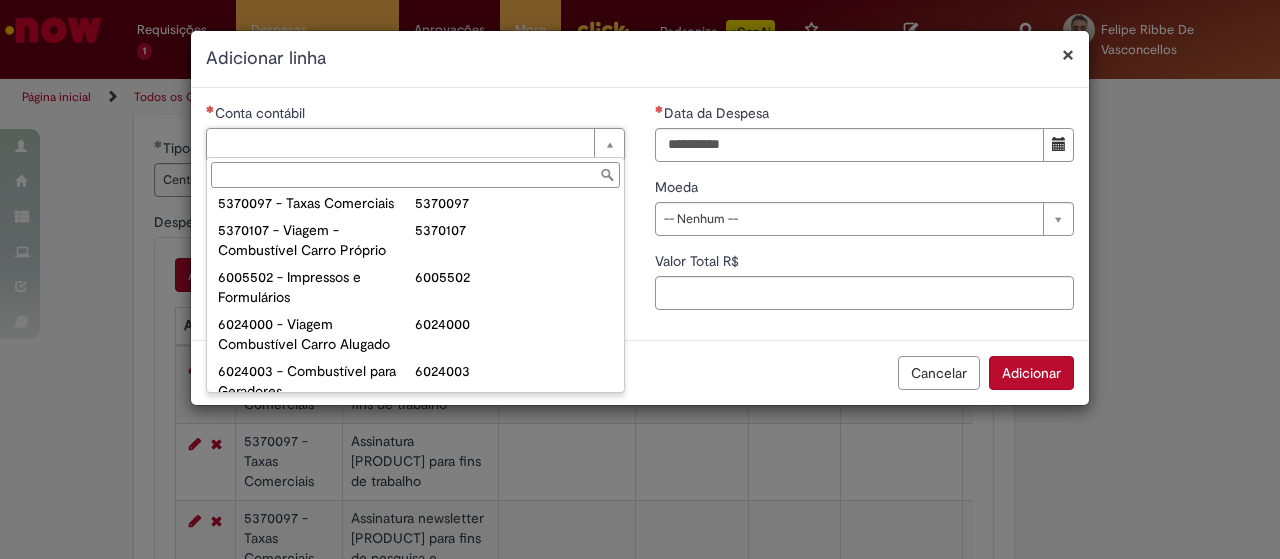 scroll, scrollTop: 0, scrollLeft: 0, axis: both 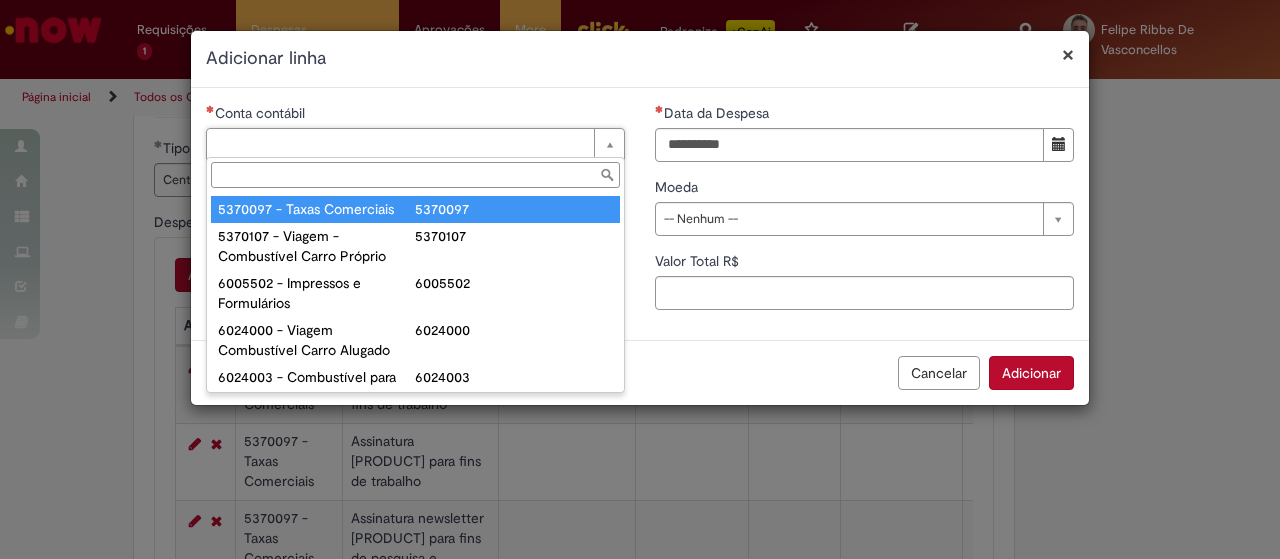 type on "**********" 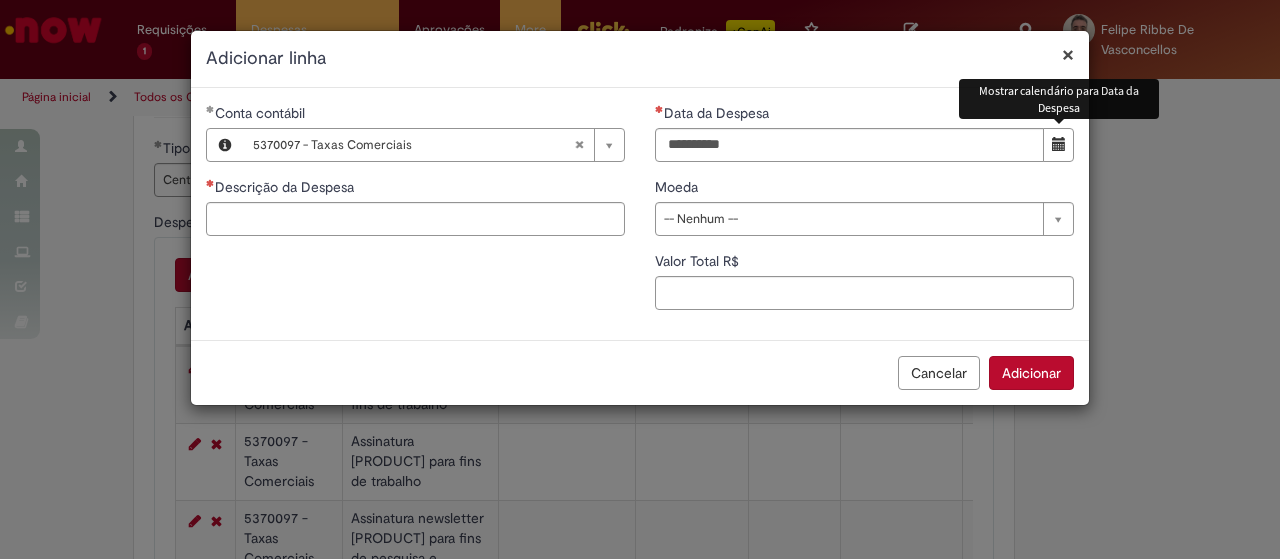 click at bounding box center (1058, 145) 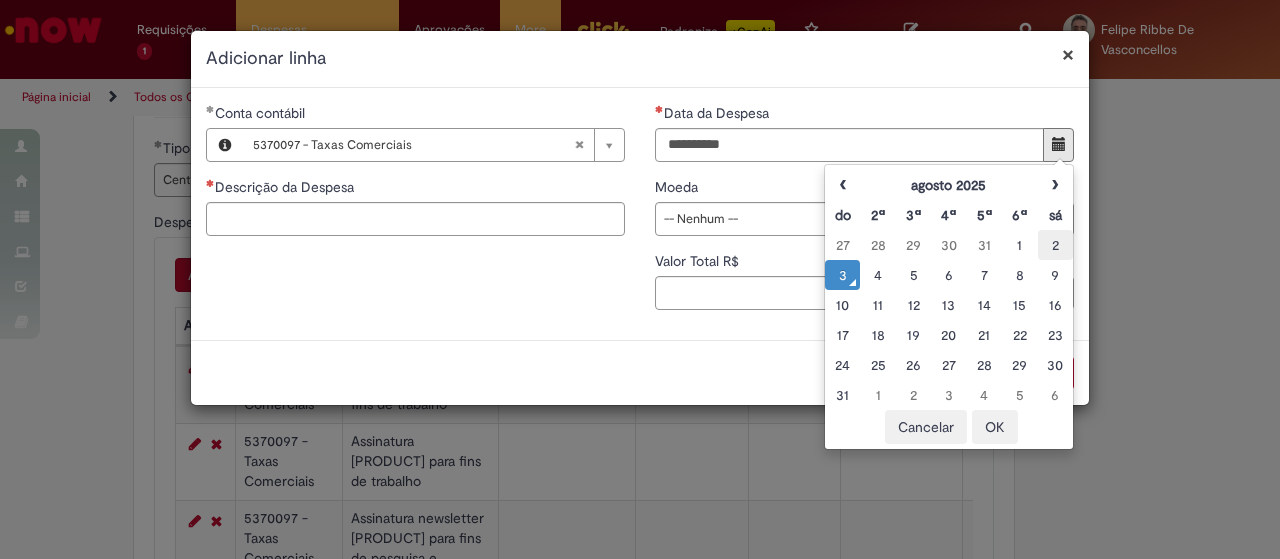 click on "2" at bounding box center [1055, 245] 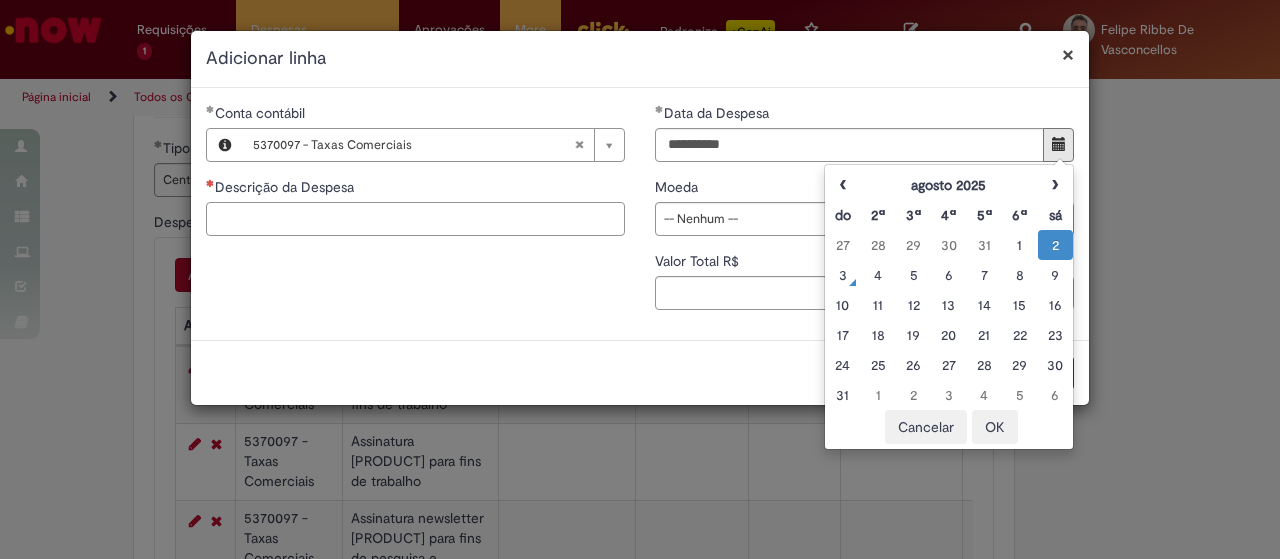 click on "Descrição da Despesa" at bounding box center (415, 219) 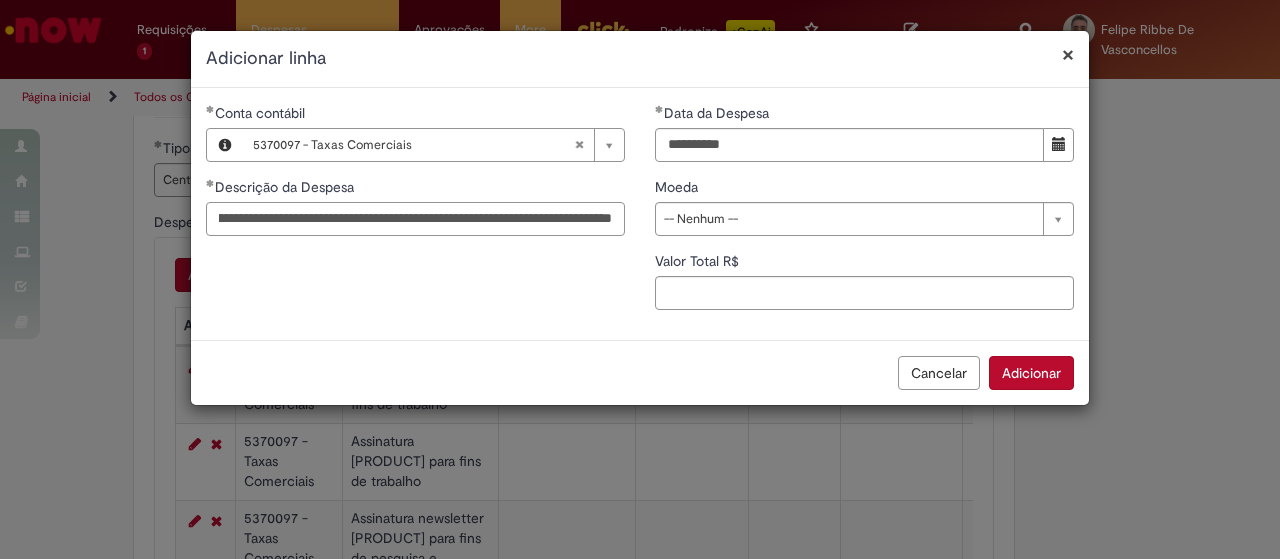 scroll, scrollTop: 0, scrollLeft: 278, axis: horizontal 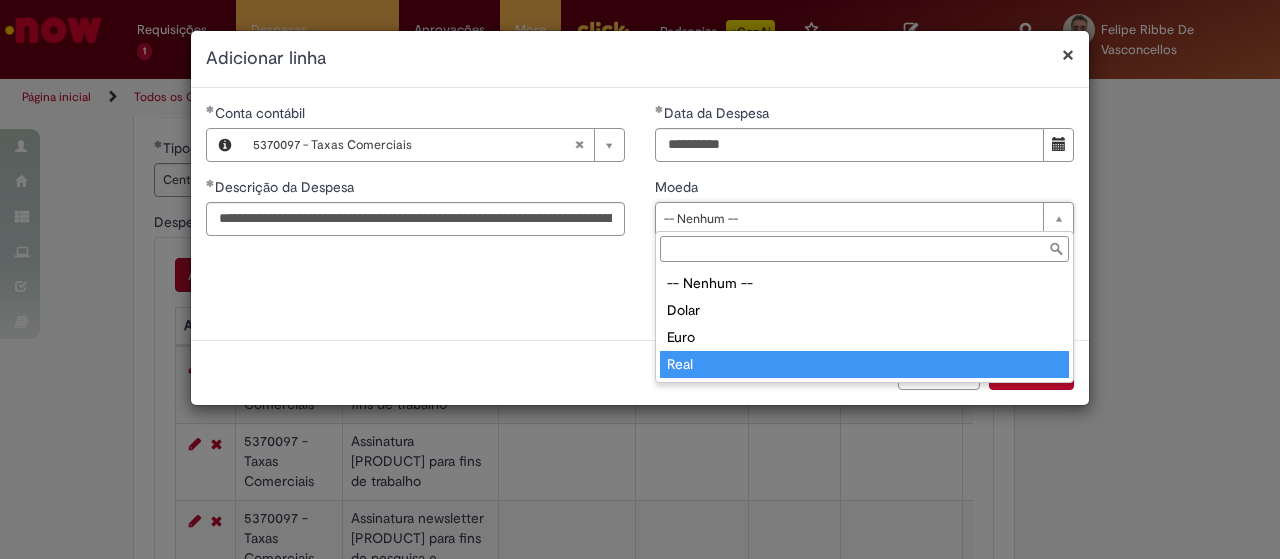 type on "****" 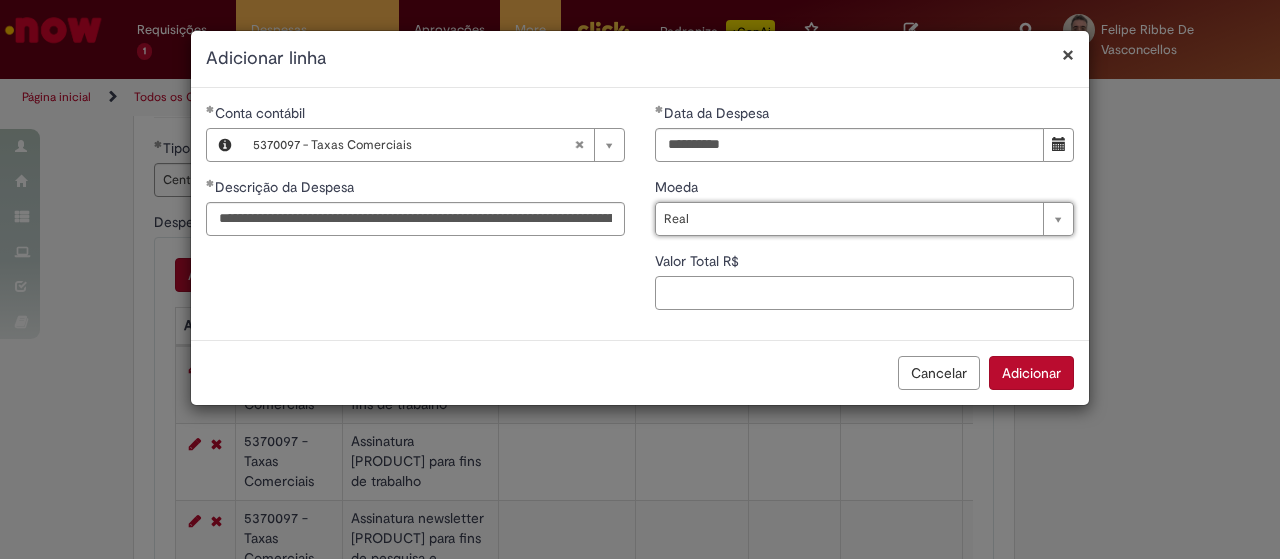 click on "Valor Total R$" at bounding box center (864, 293) 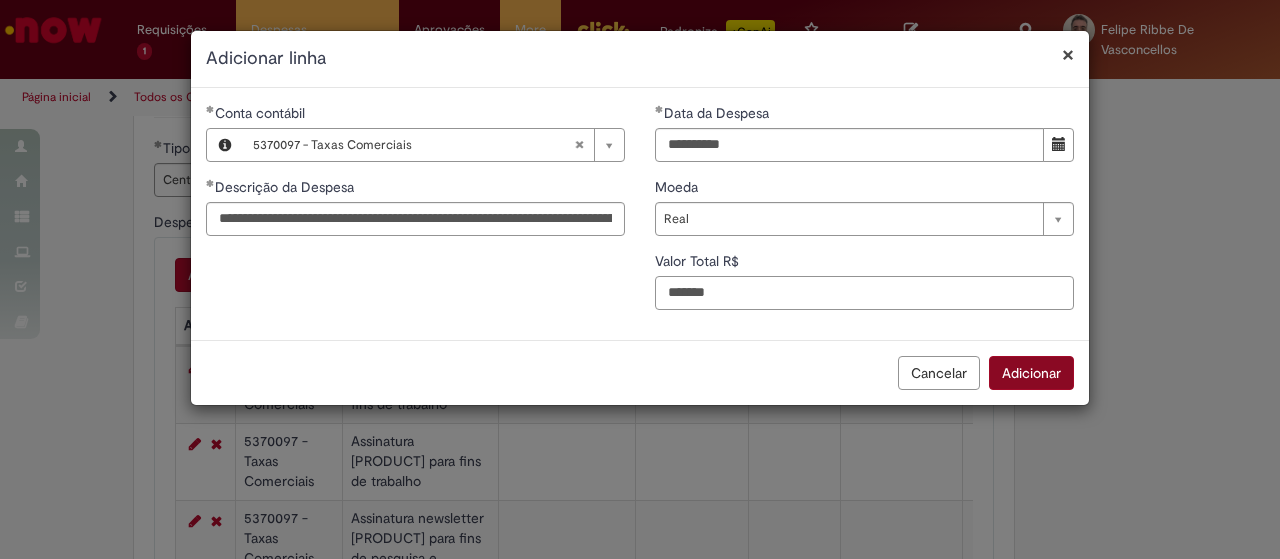 type on "*******" 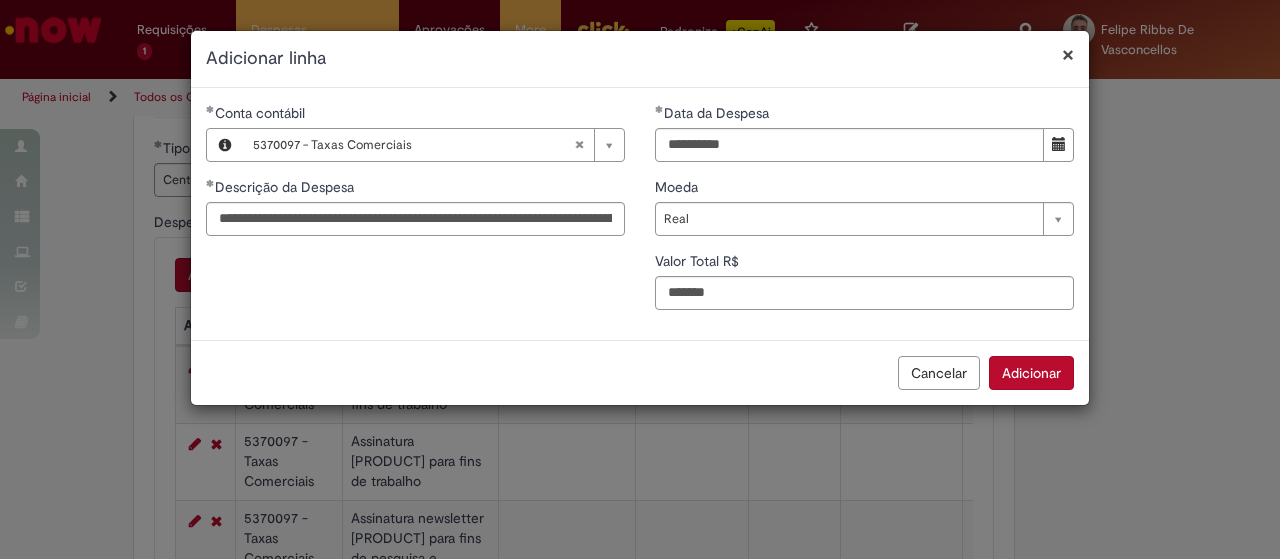 click on "Adicionar" at bounding box center [1031, 373] 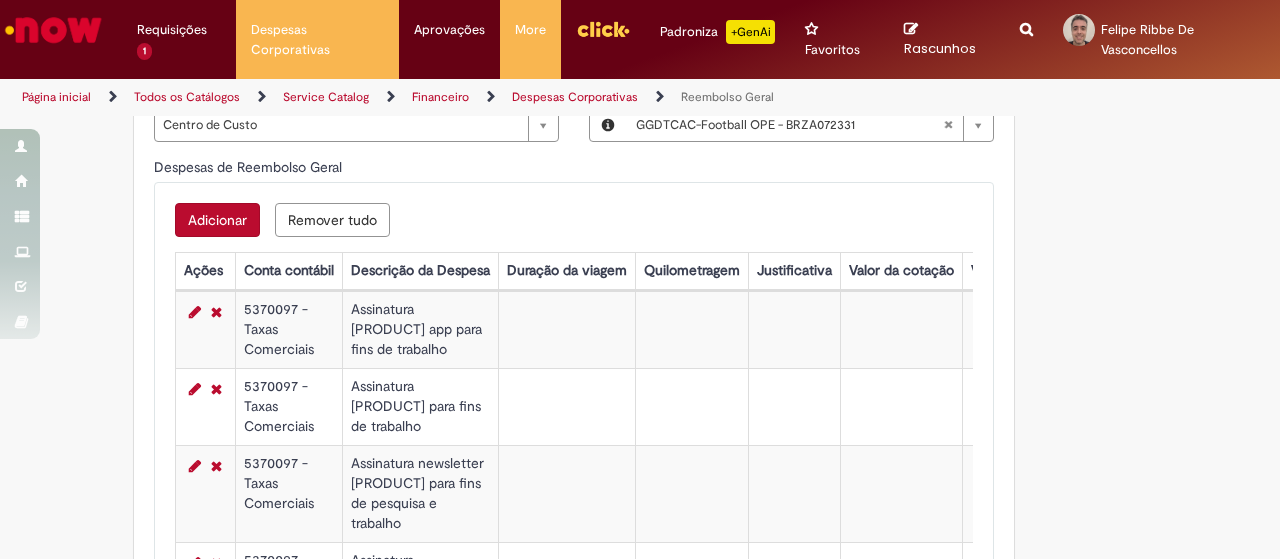 scroll, scrollTop: 748, scrollLeft: 0, axis: vertical 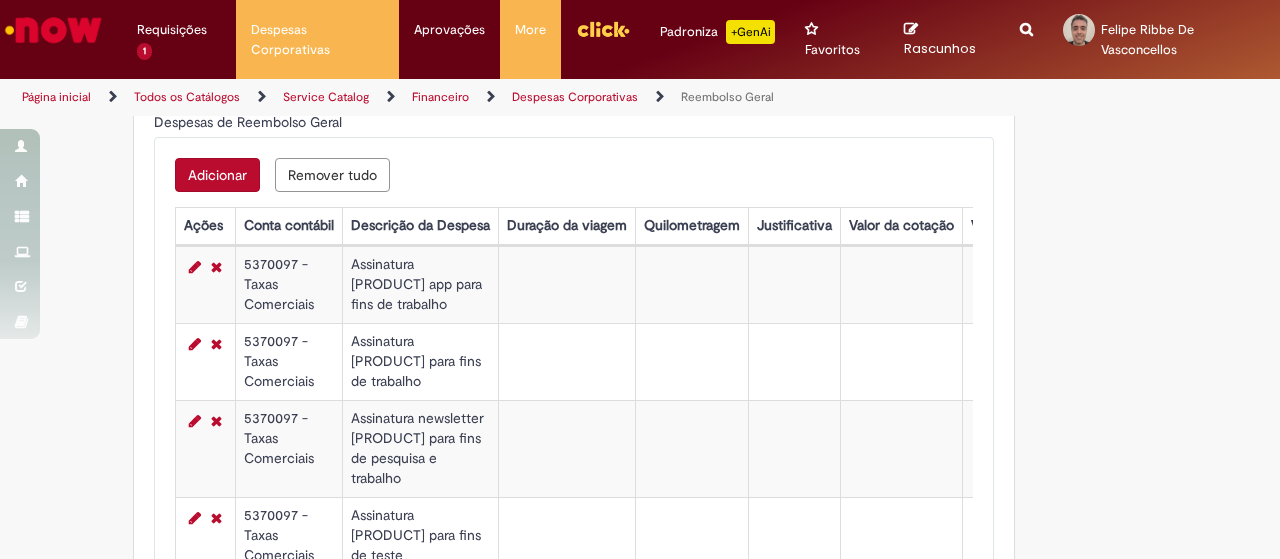 click on "Adicionar" at bounding box center (217, 175) 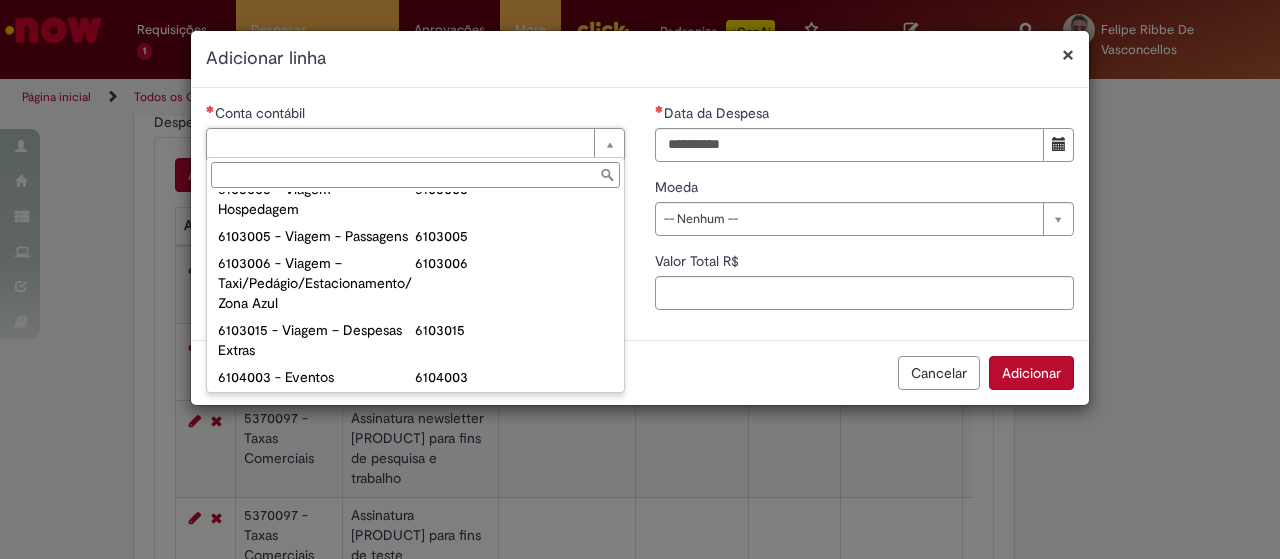 scroll, scrollTop: 1000, scrollLeft: 0, axis: vertical 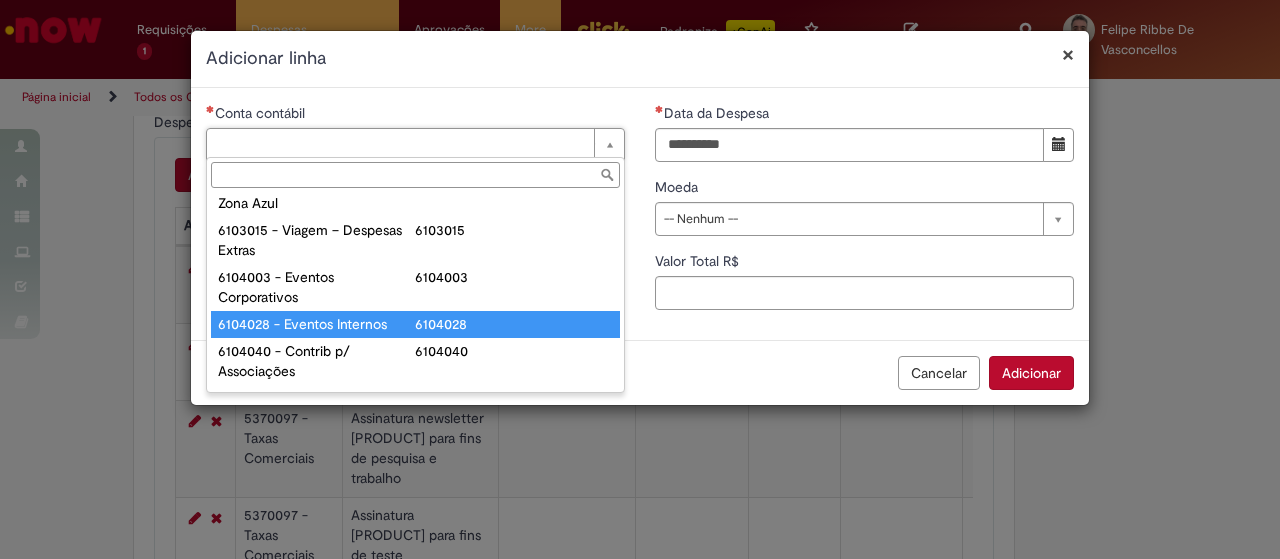 type on "**********" 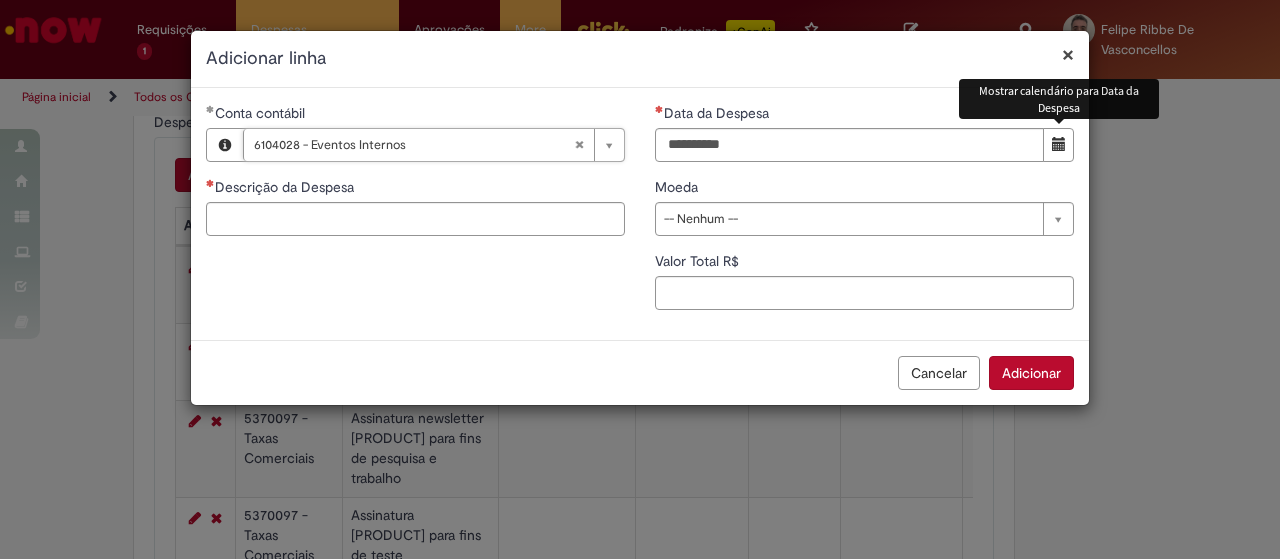 click at bounding box center (1059, 144) 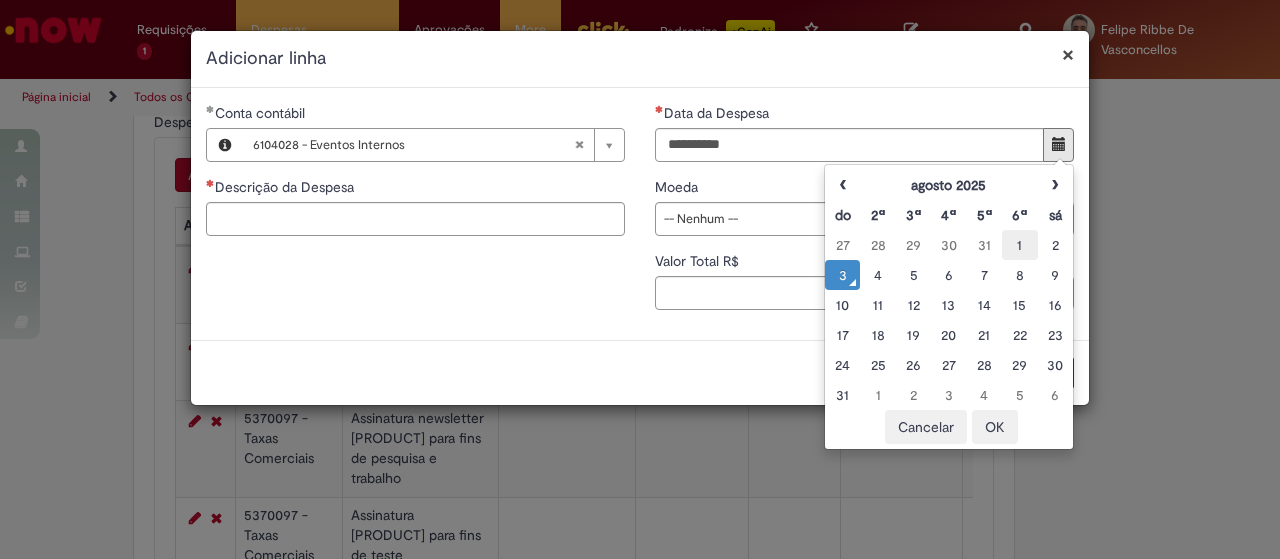 click on "1" at bounding box center [1019, 245] 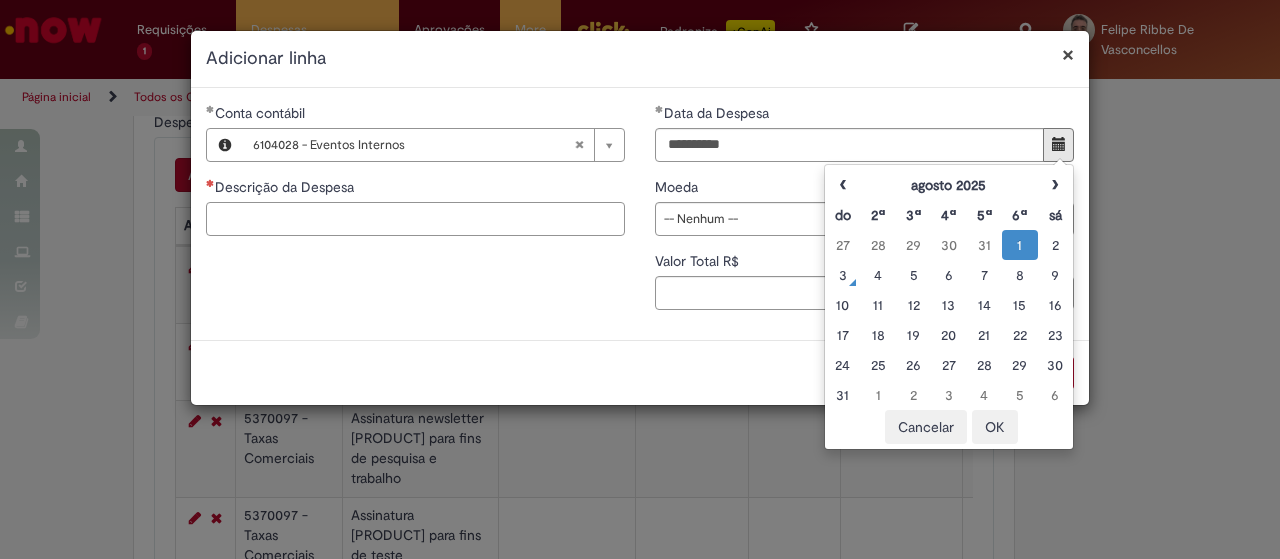 click on "Descrição da Despesa" at bounding box center [415, 219] 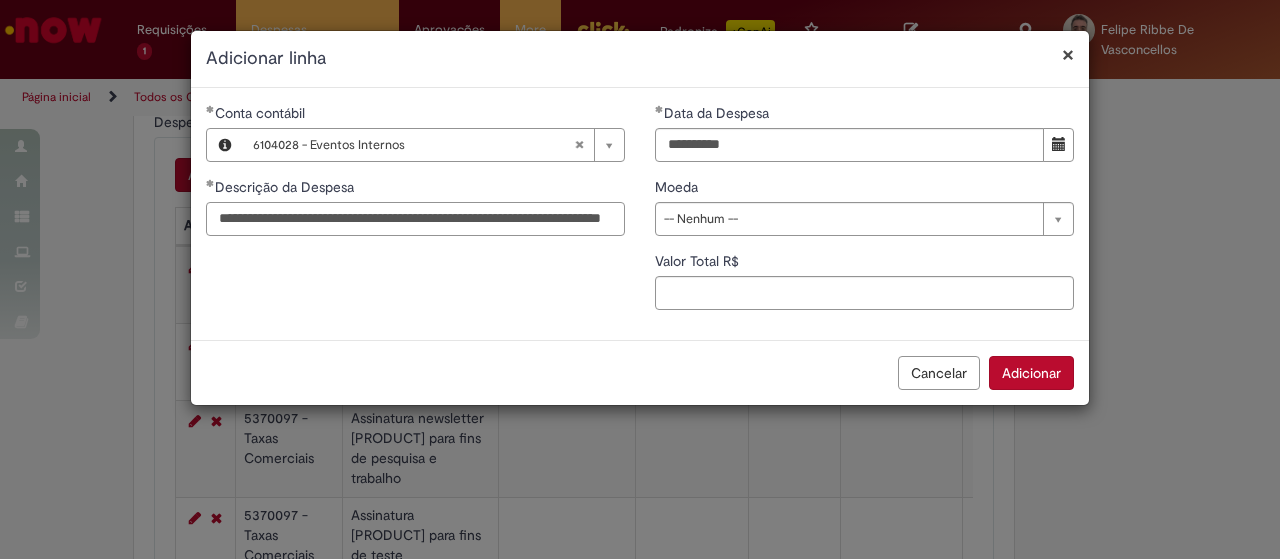 scroll, scrollTop: 0, scrollLeft: 108, axis: horizontal 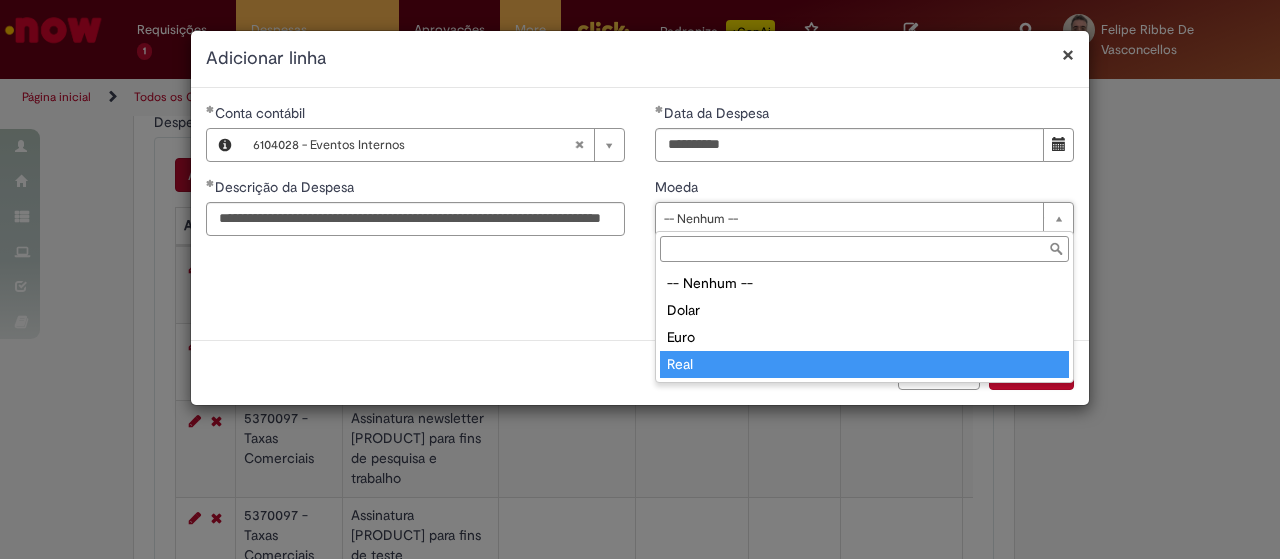 type on "****" 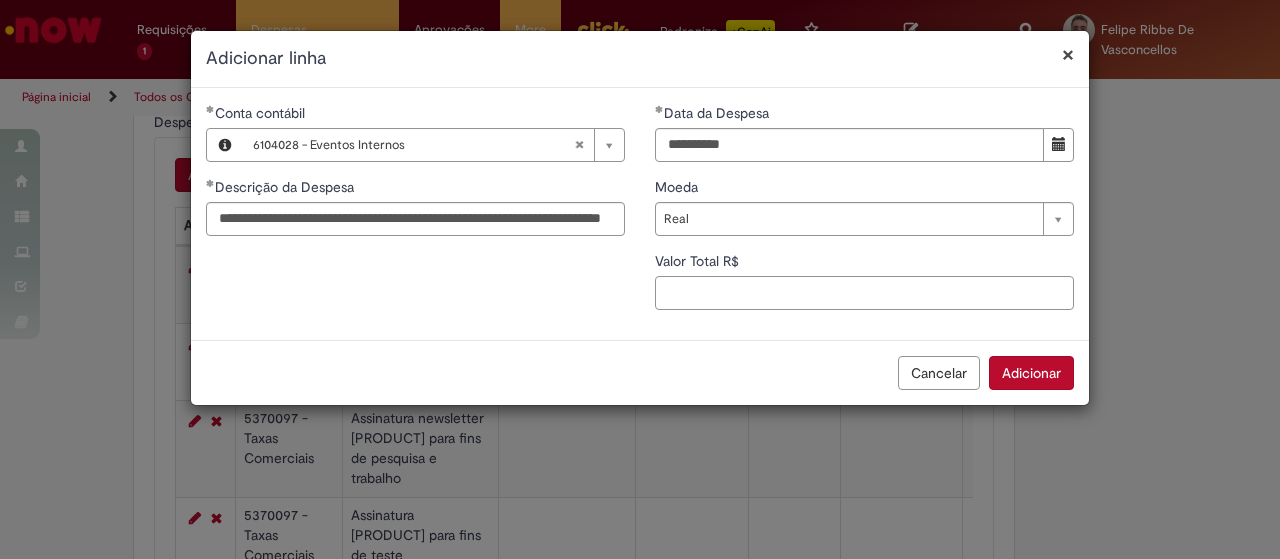 click on "Valor Total R$" at bounding box center (864, 293) 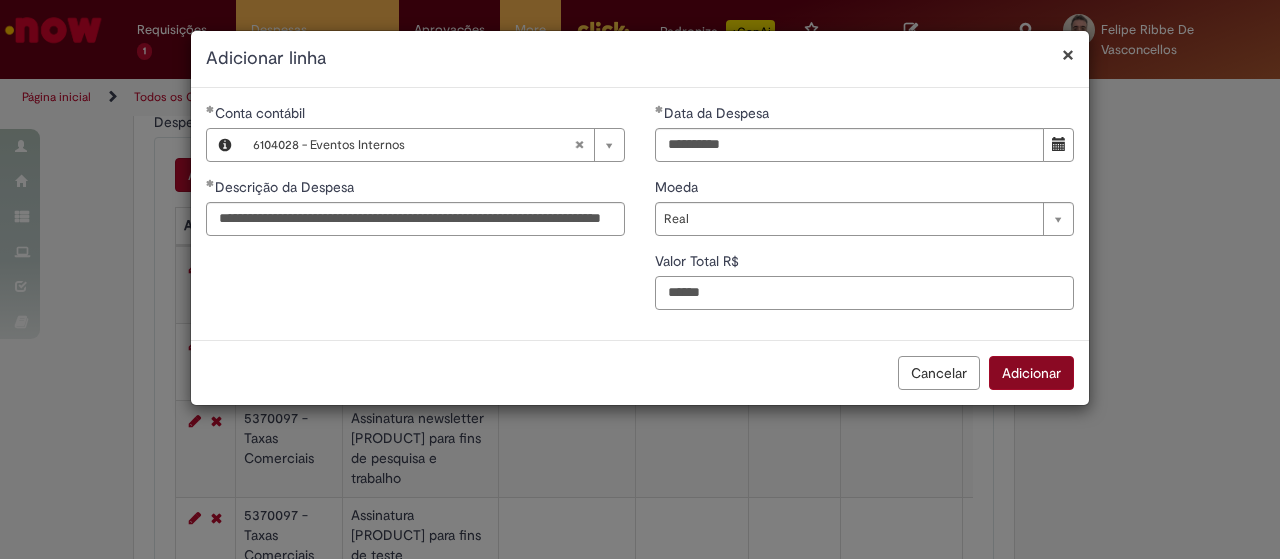 type on "******" 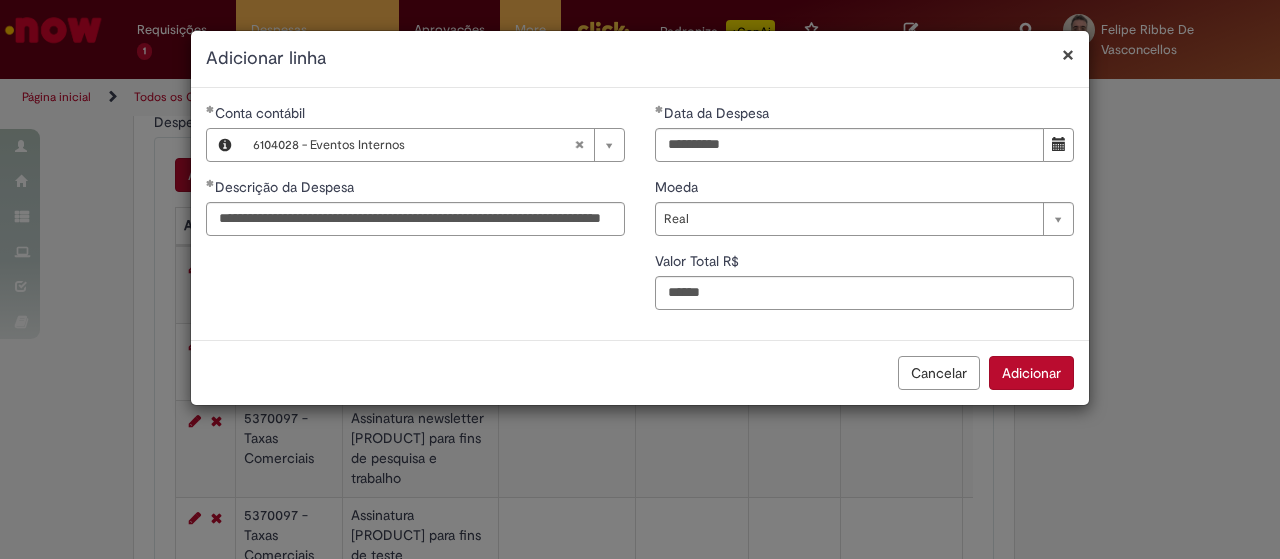 click on "Adicionar" at bounding box center [1031, 373] 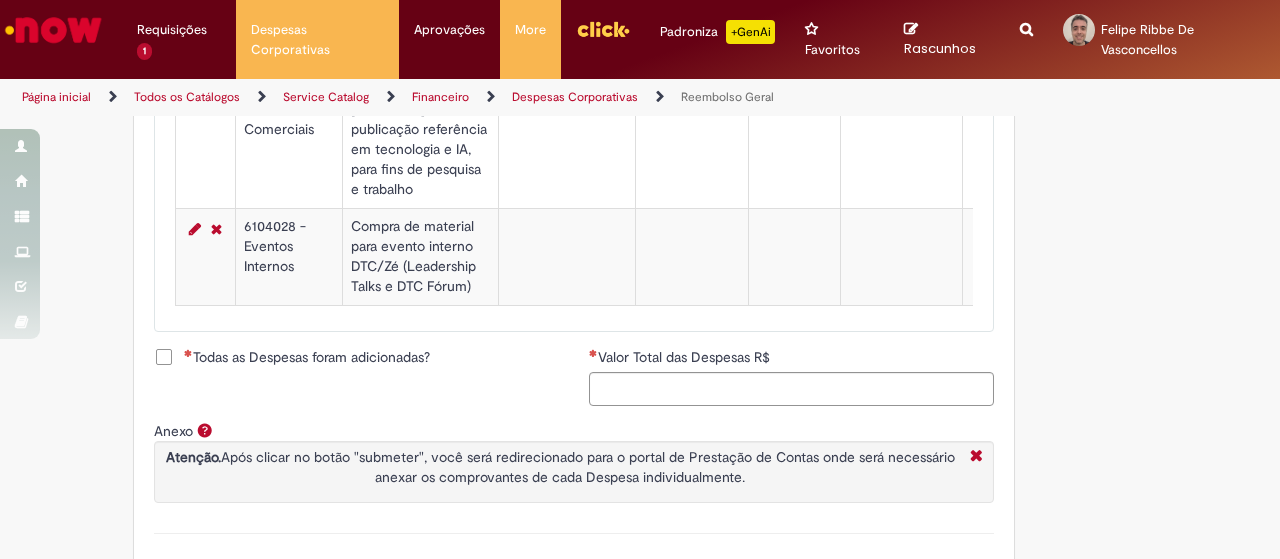 scroll, scrollTop: 1547, scrollLeft: 0, axis: vertical 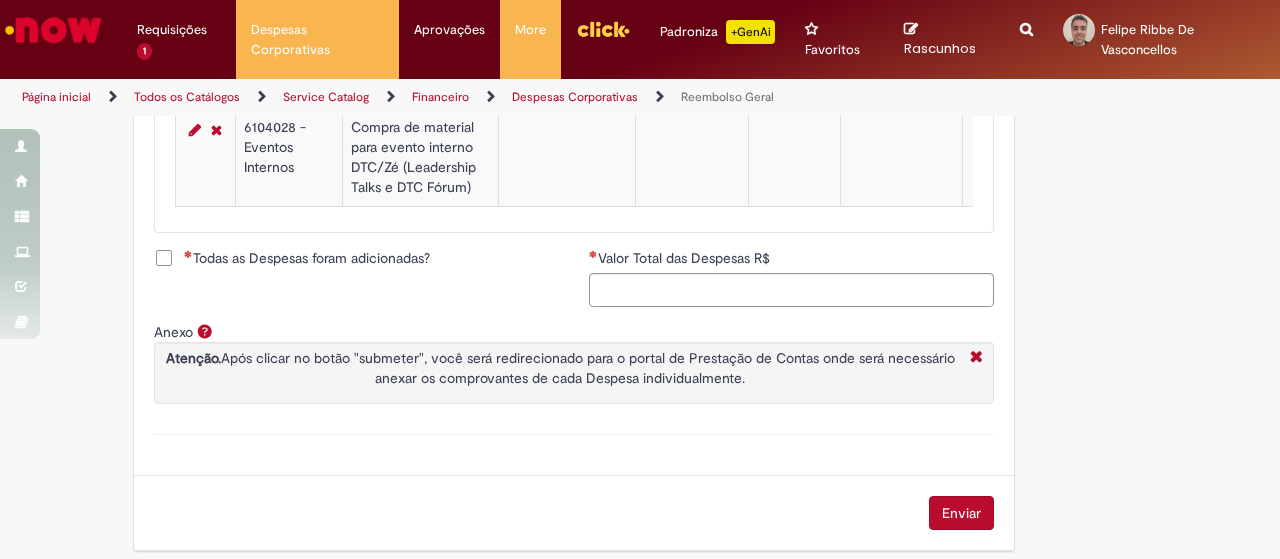 click on "Todas as Despesas foram adicionadas?" at bounding box center (307, 258) 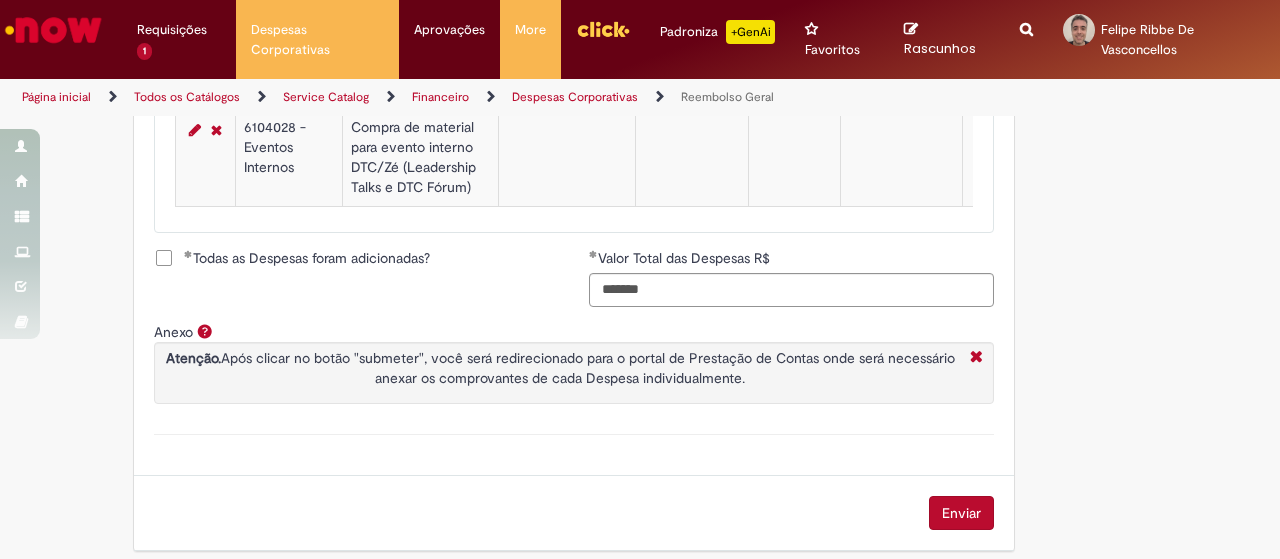 click on "Enviar" at bounding box center (961, 513) 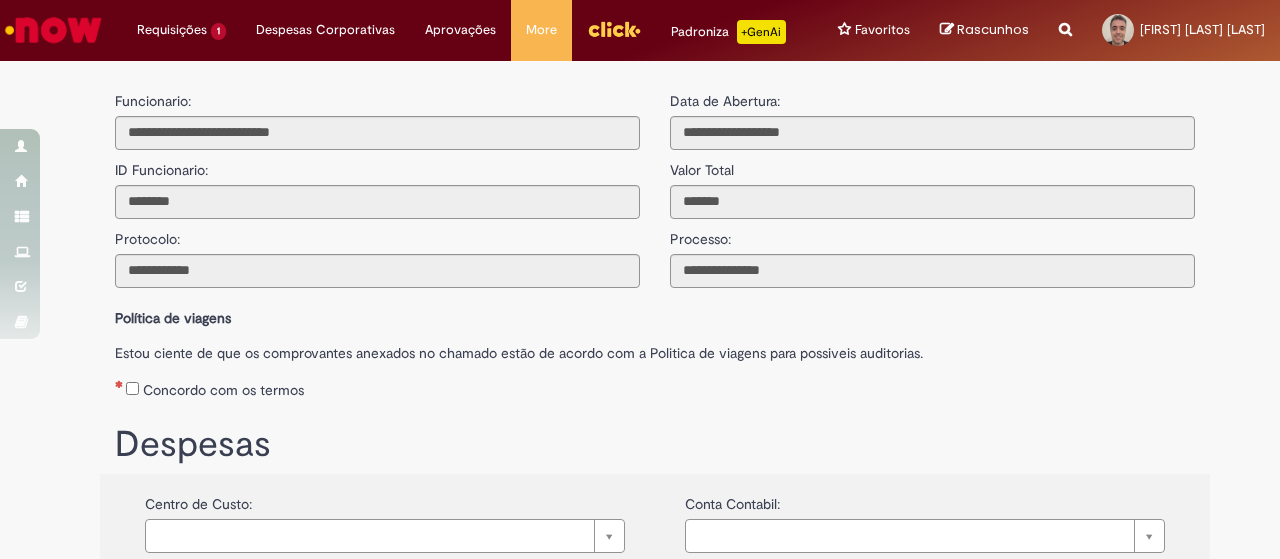scroll, scrollTop: 0, scrollLeft: 0, axis: both 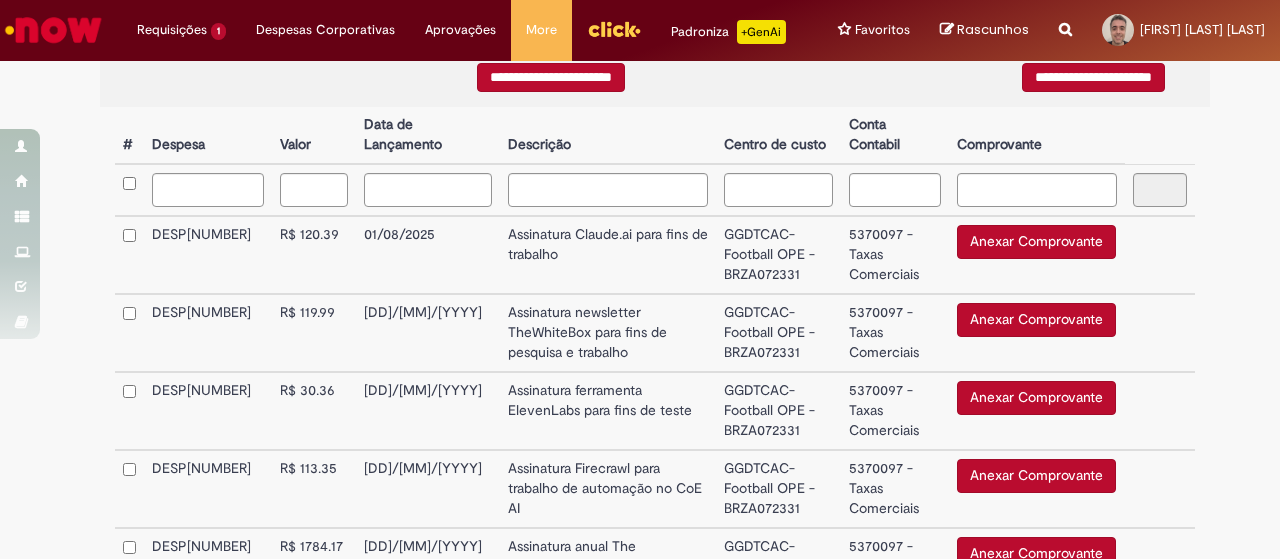 click on "Anexar Comprovante" at bounding box center (1036, 242) 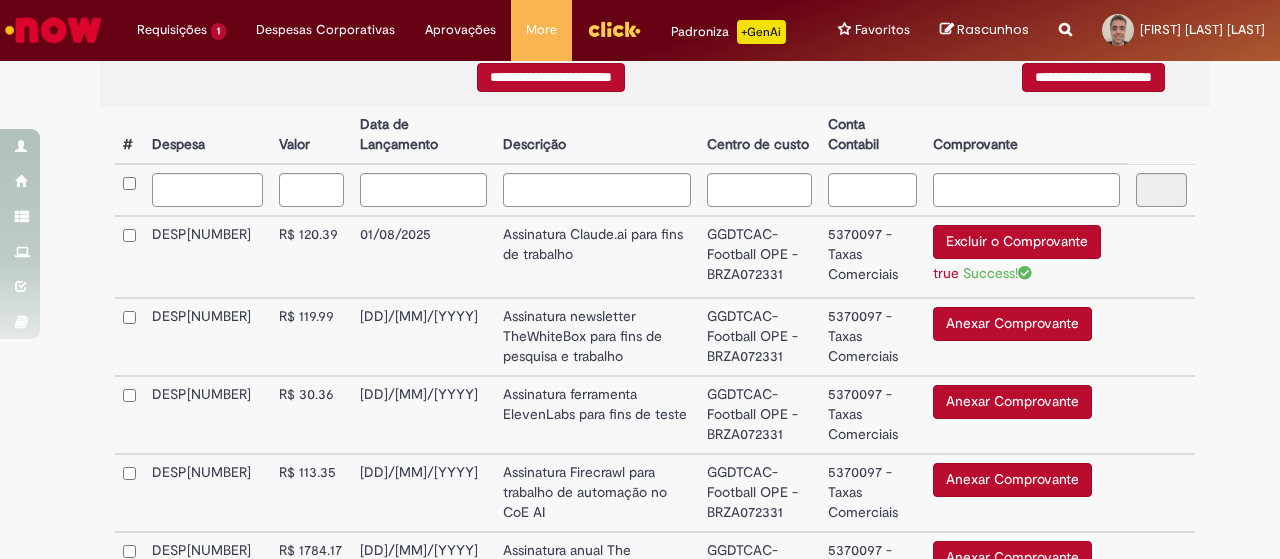 scroll, scrollTop: 600, scrollLeft: 0, axis: vertical 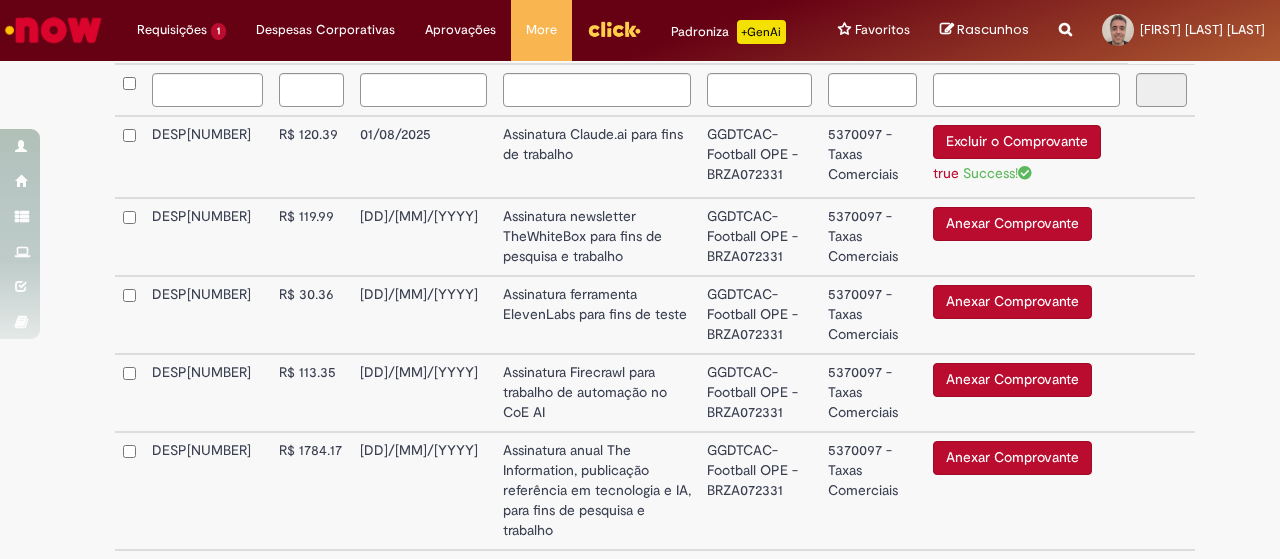 click on "Anexar Comprovante" at bounding box center [1012, 224] 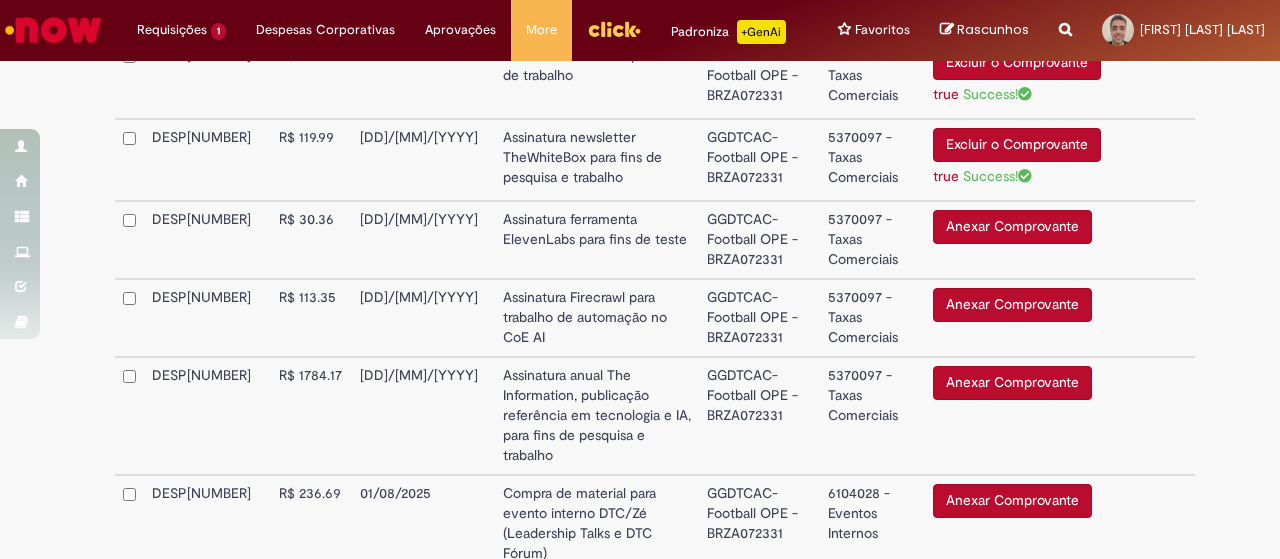 scroll, scrollTop: 800, scrollLeft: 0, axis: vertical 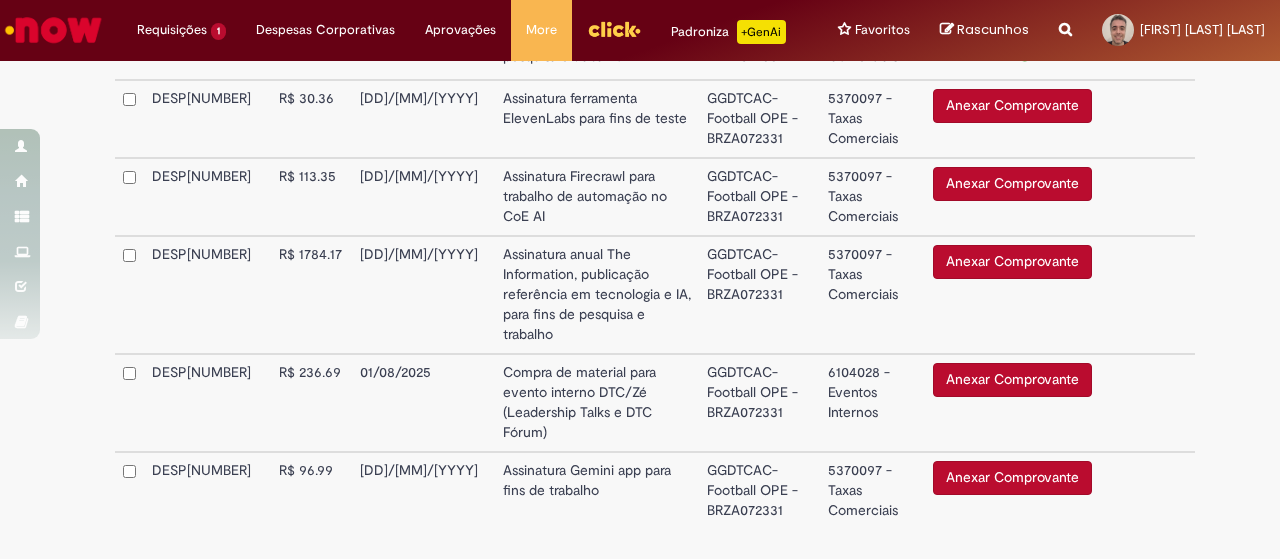click on "Anexar Comprovante" at bounding box center [1012, 106] 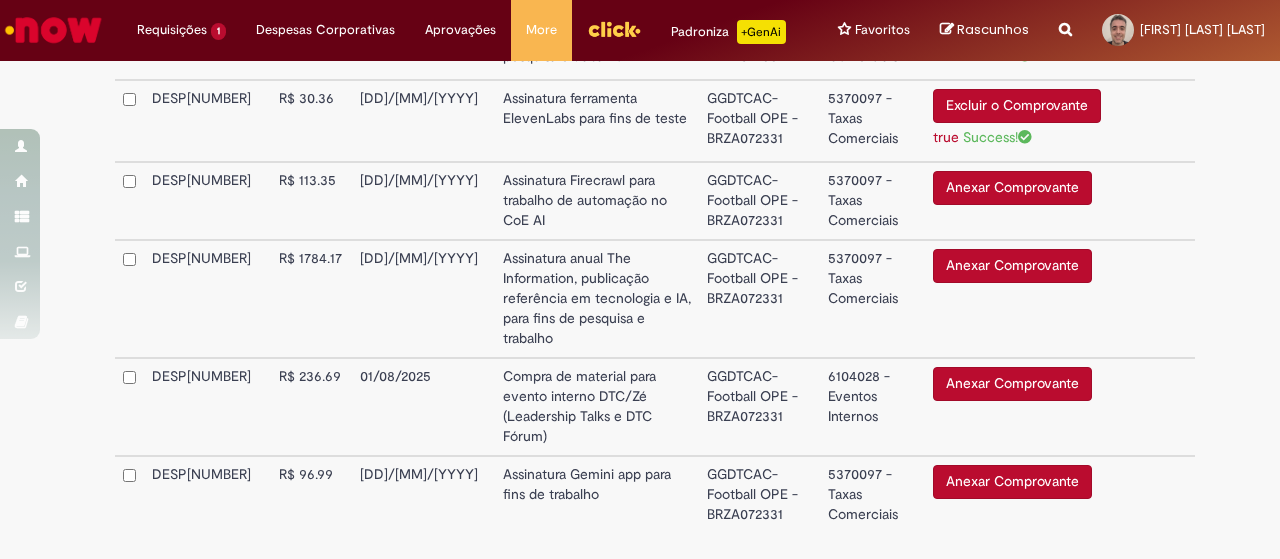 click on "Anexar Comprovante" at bounding box center (1012, 188) 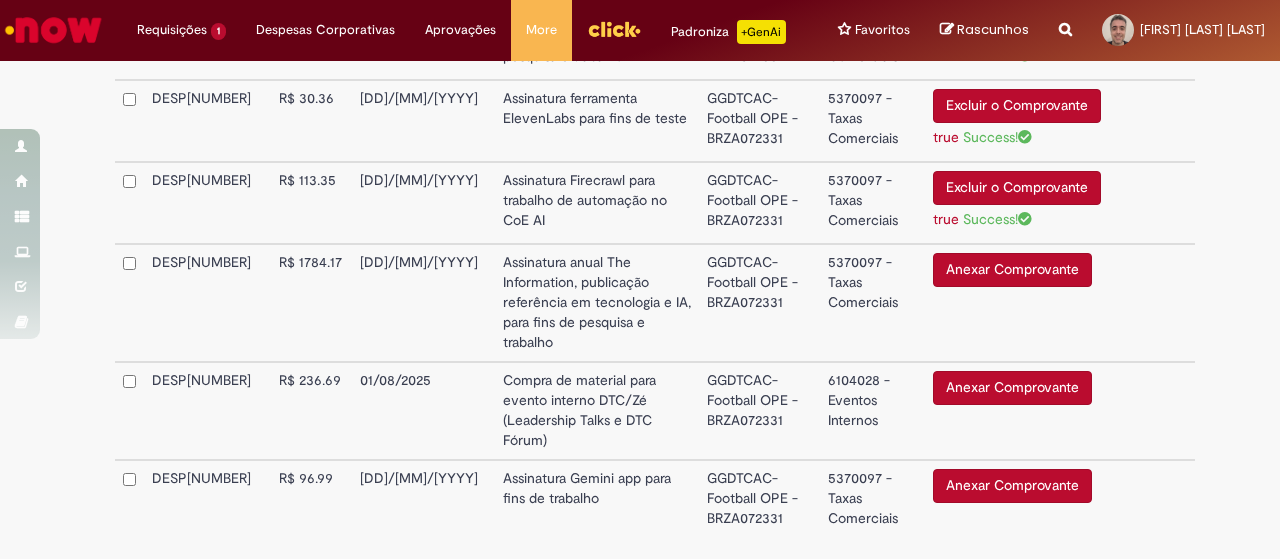 click on "Anexar Comprovante" at bounding box center (1012, 270) 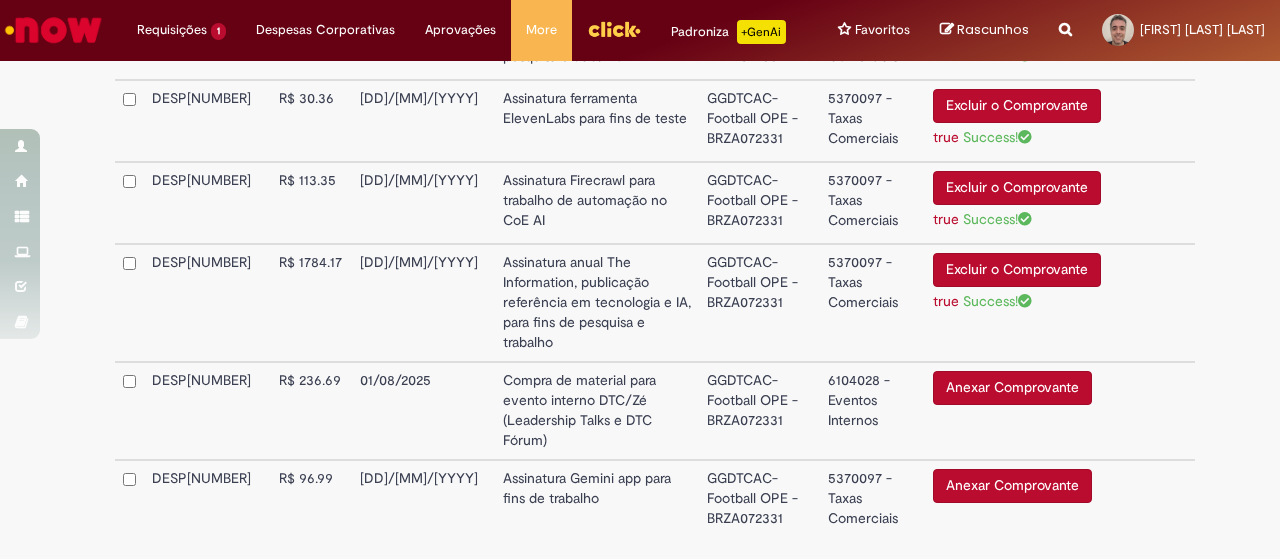 click on "Anexar Comprovante" at bounding box center [1012, 388] 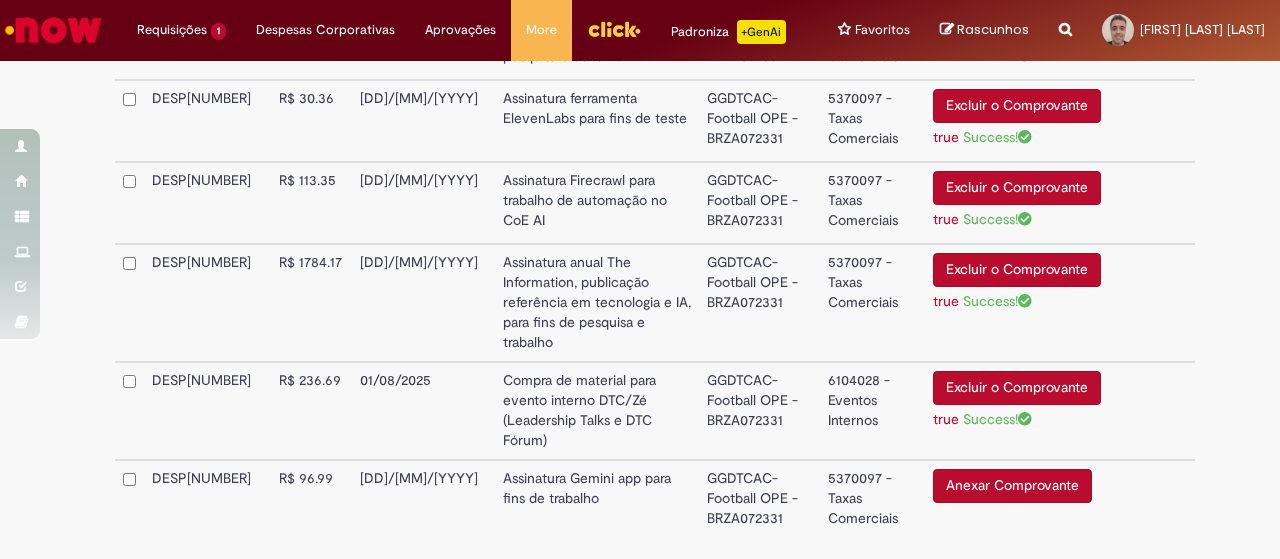 click on "Excluir o Comprovante" at bounding box center (1017, 388) 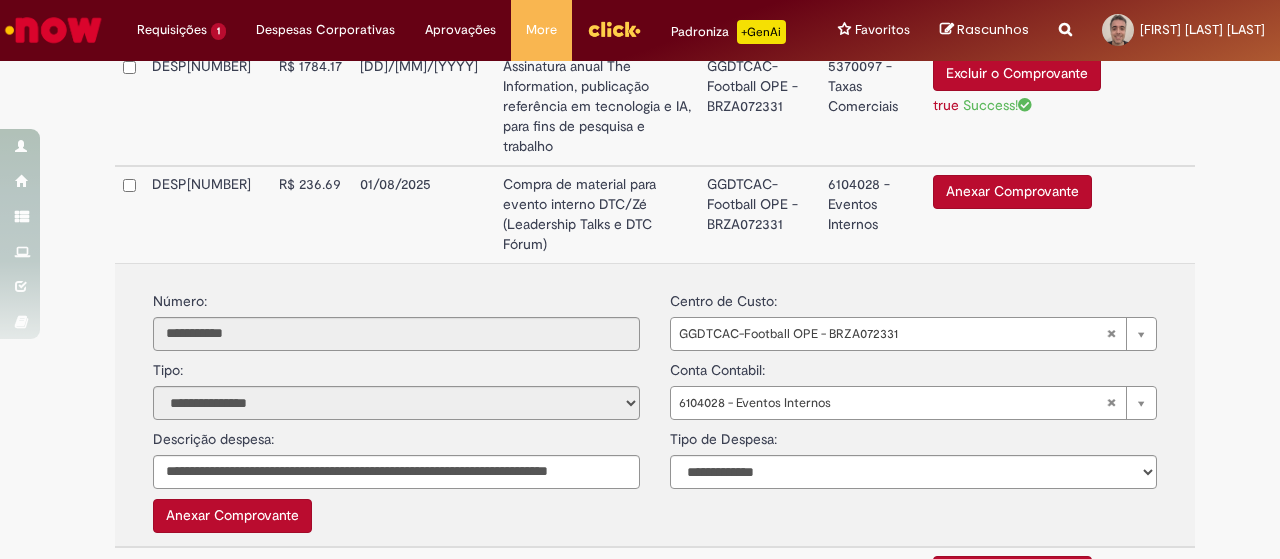 scroll, scrollTop: 1000, scrollLeft: 0, axis: vertical 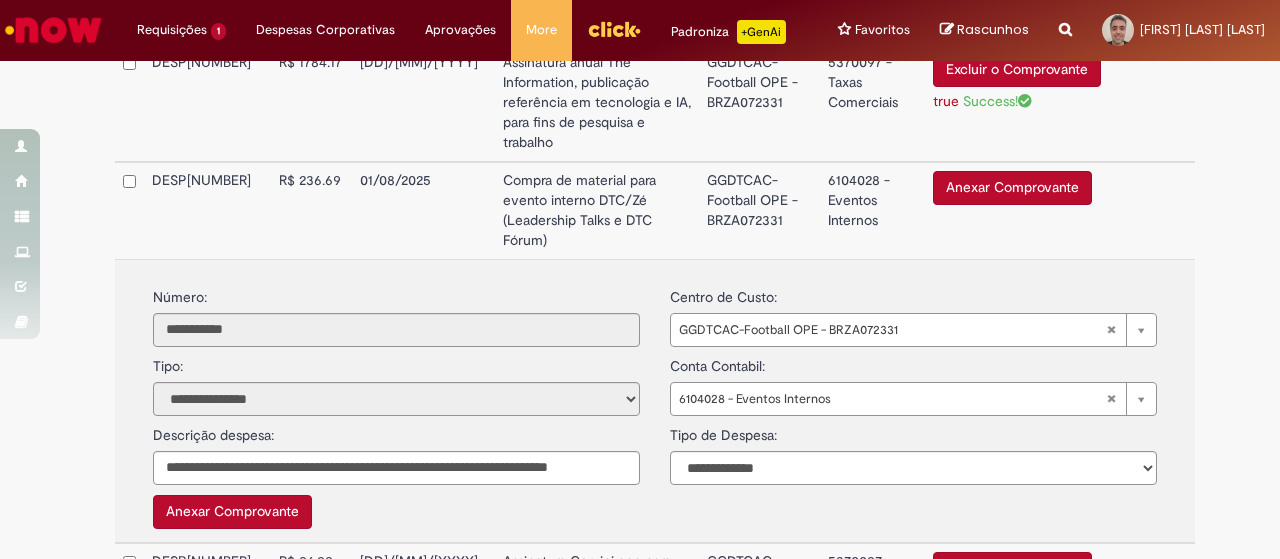 click on "Anexar Comprovante" at bounding box center (1012, 188) 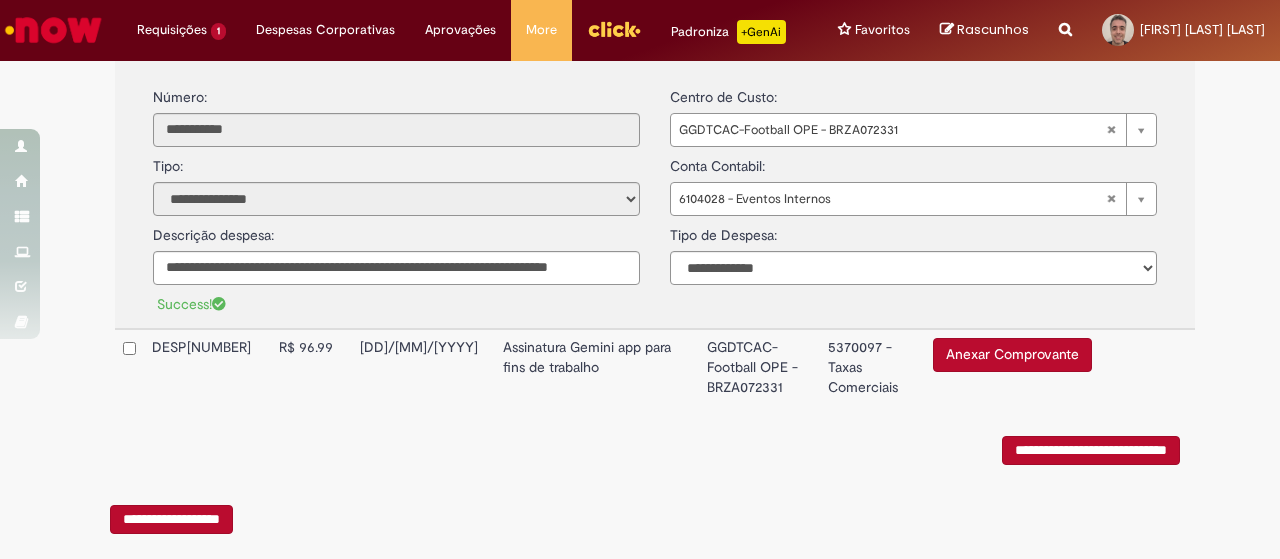 scroll, scrollTop: 1211, scrollLeft: 0, axis: vertical 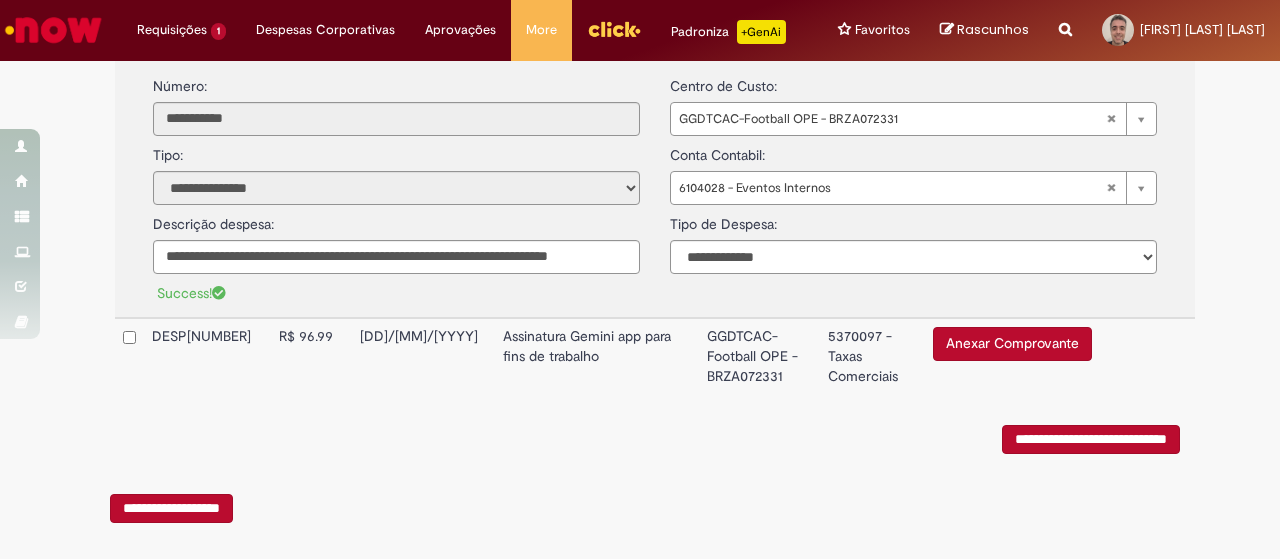 click on "Anexar Comprovante" at bounding box center (1012, 344) 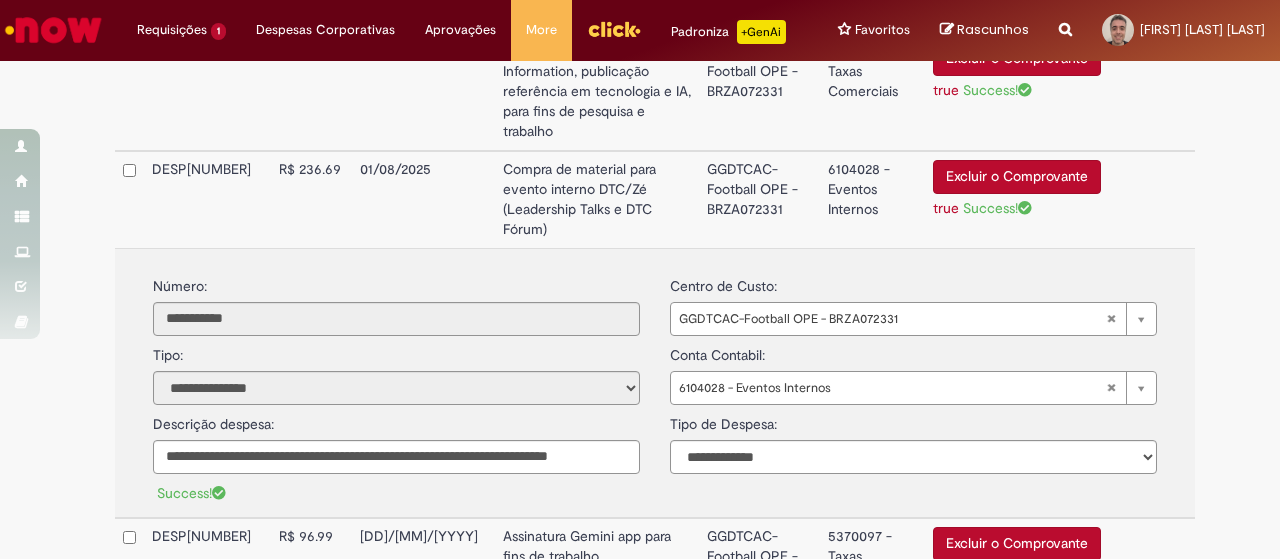 scroll, scrollTop: 1211, scrollLeft: 0, axis: vertical 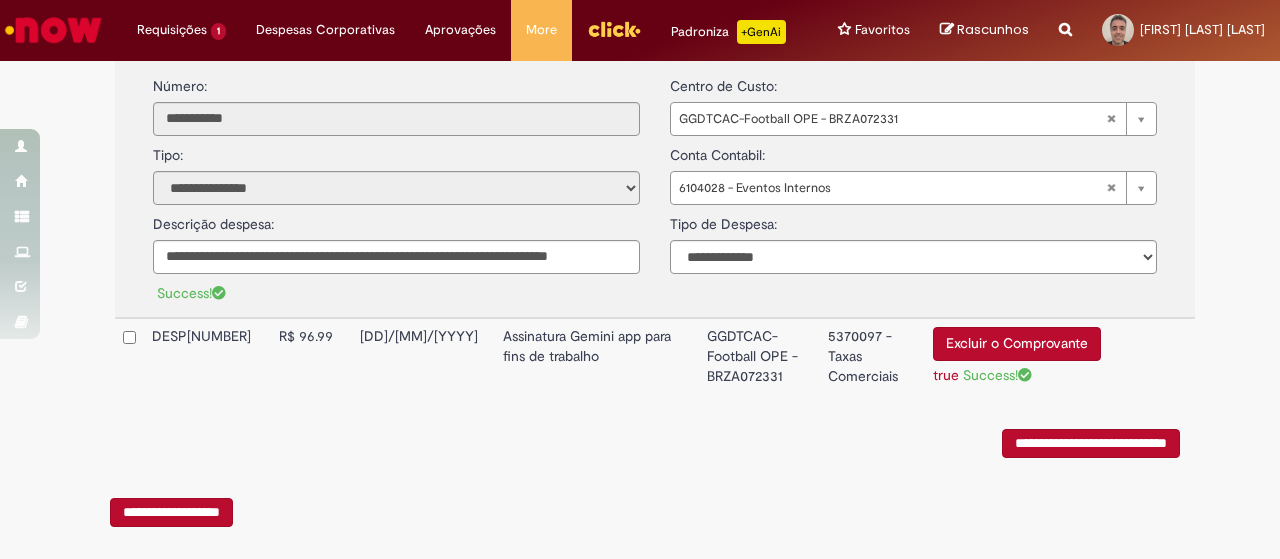 click on "**********" at bounding box center (1091, 443) 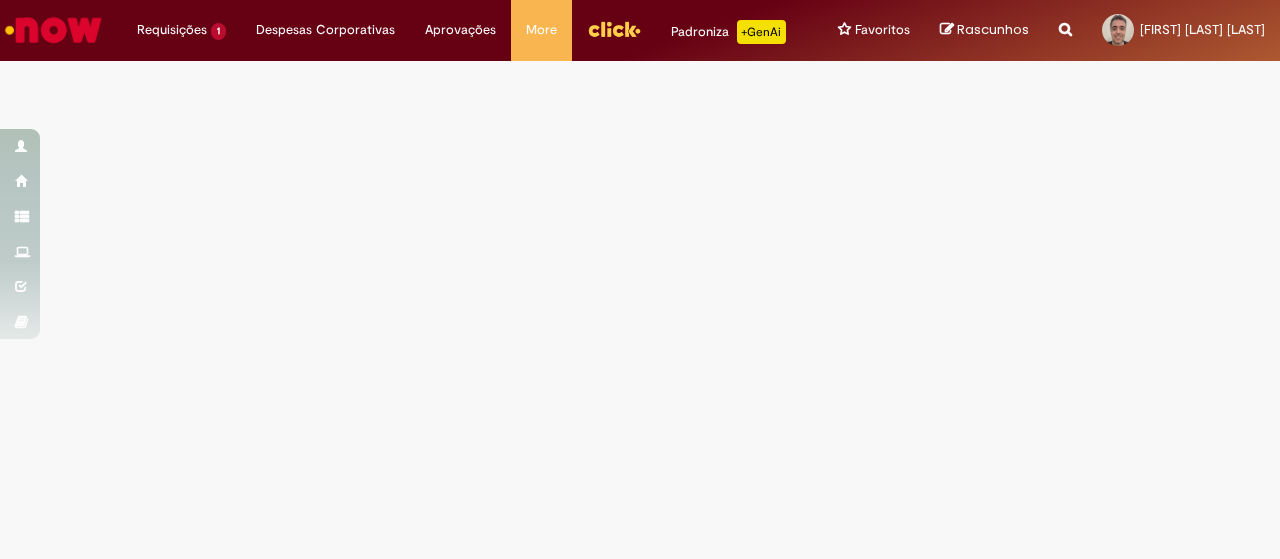 scroll, scrollTop: 0, scrollLeft: 0, axis: both 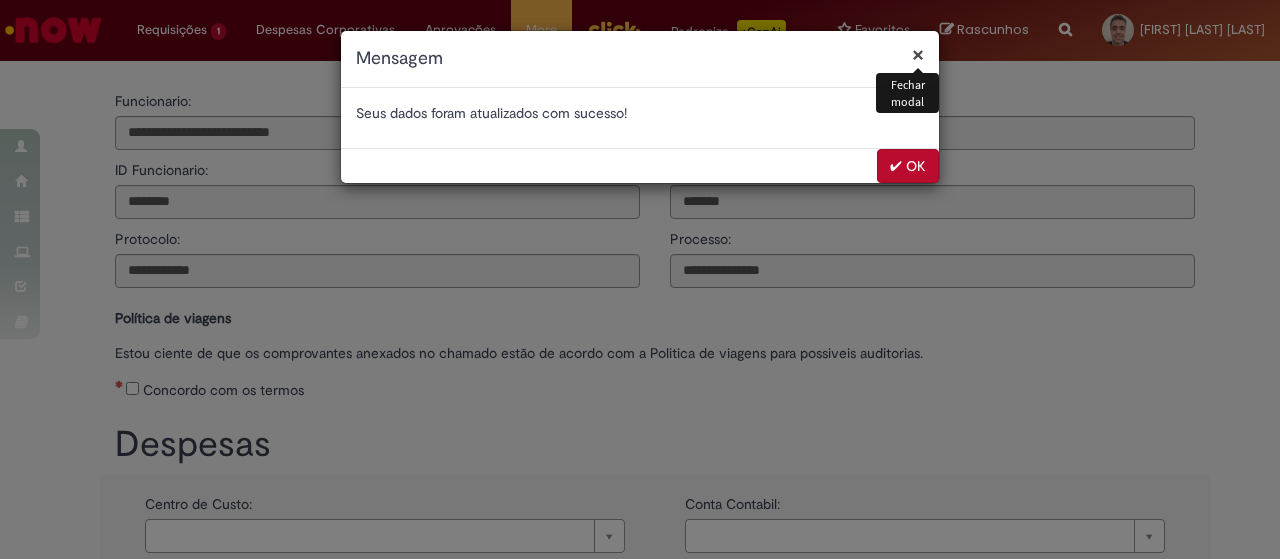 click on "✔ OK" at bounding box center [908, 166] 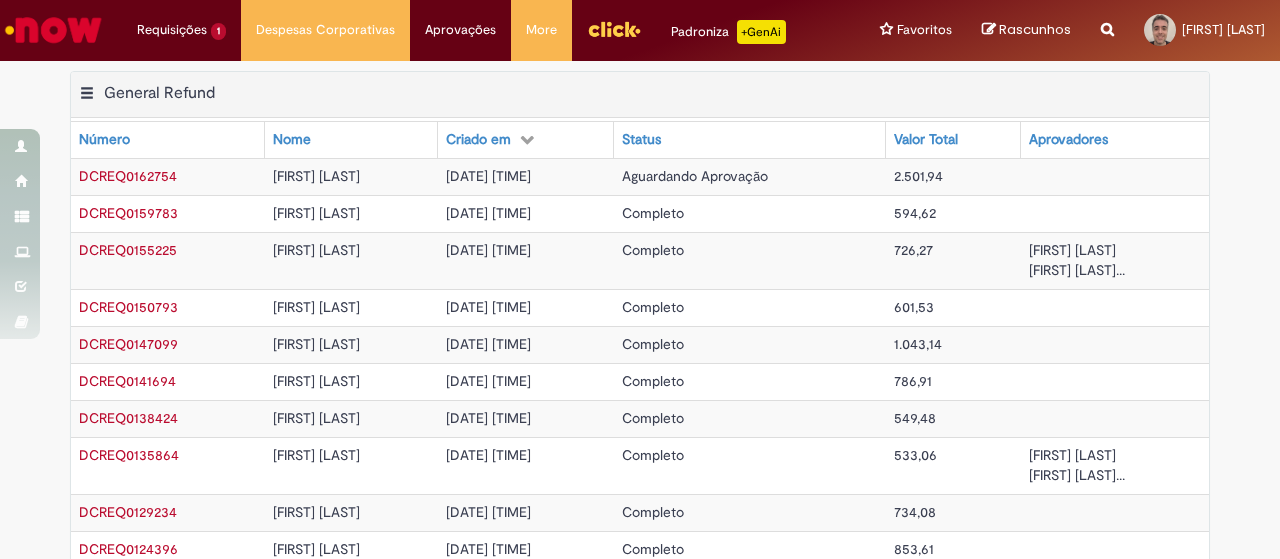 scroll, scrollTop: 0, scrollLeft: 0, axis: both 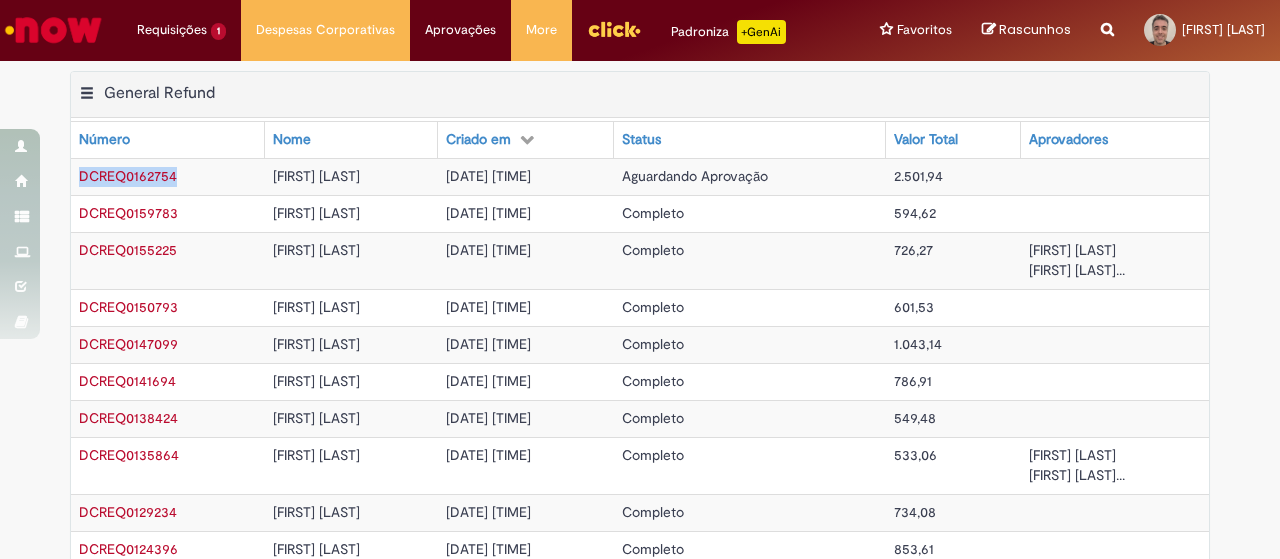 drag, startPoint x: 176, startPoint y: 196, endPoint x: 68, endPoint y: 198, distance: 108.01852 